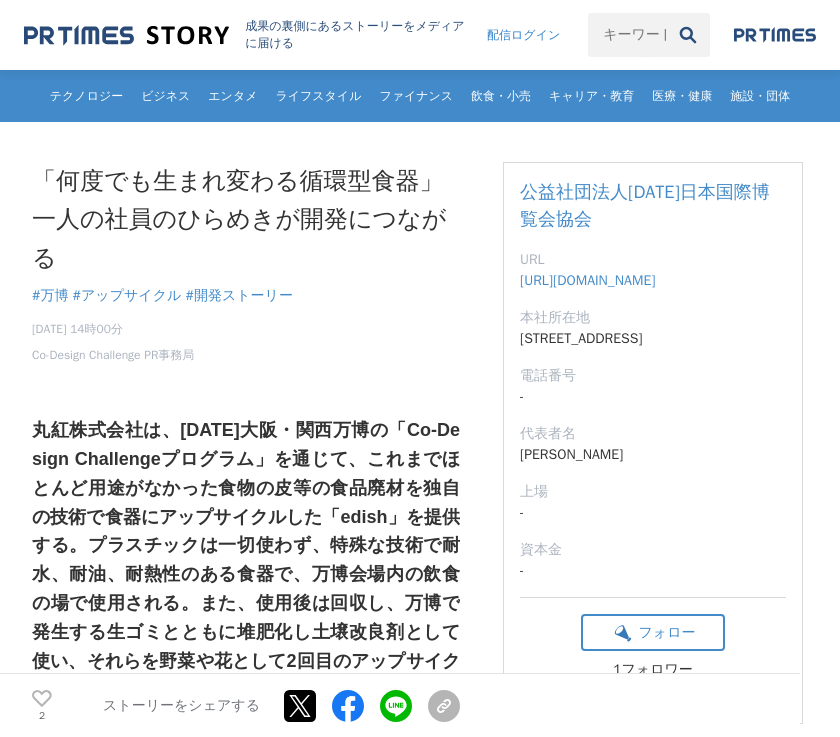 scroll, scrollTop: 0, scrollLeft: 0, axis: both 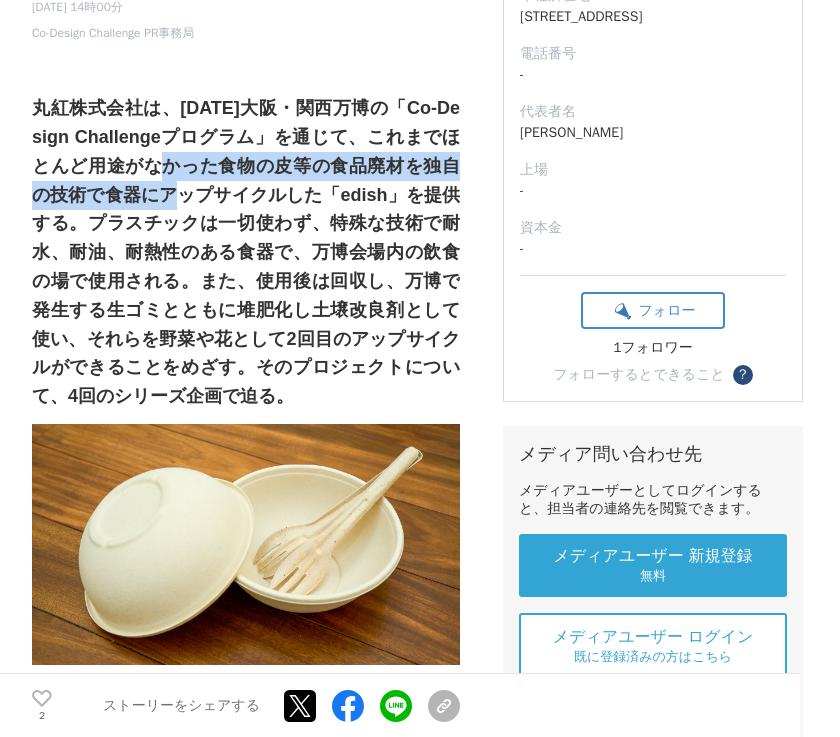 drag, startPoint x: 189, startPoint y: 175, endPoint x: 192, endPoint y: 189, distance: 14.3178215 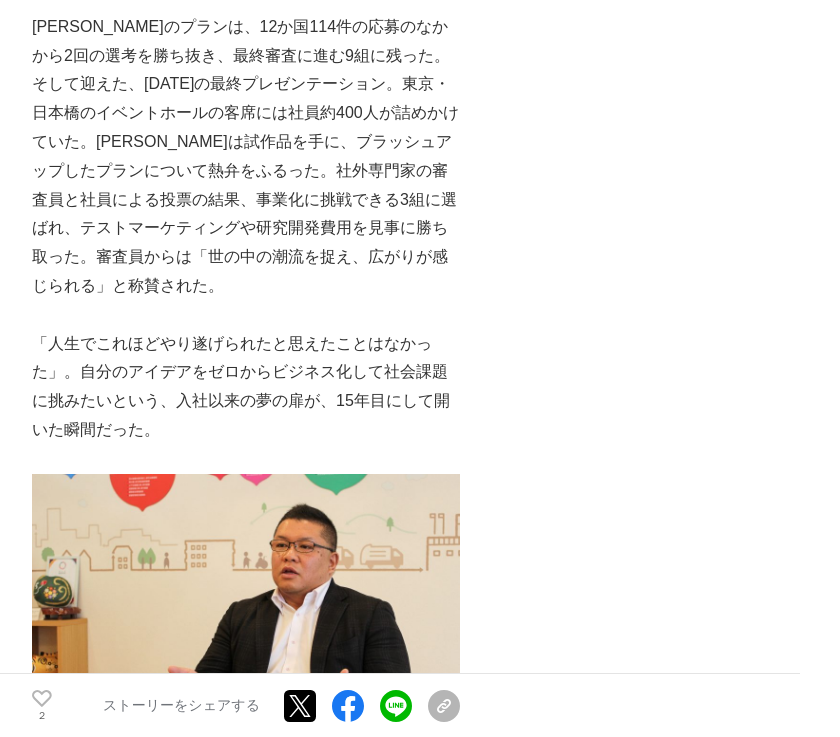 scroll, scrollTop: 2760, scrollLeft: 0, axis: vertical 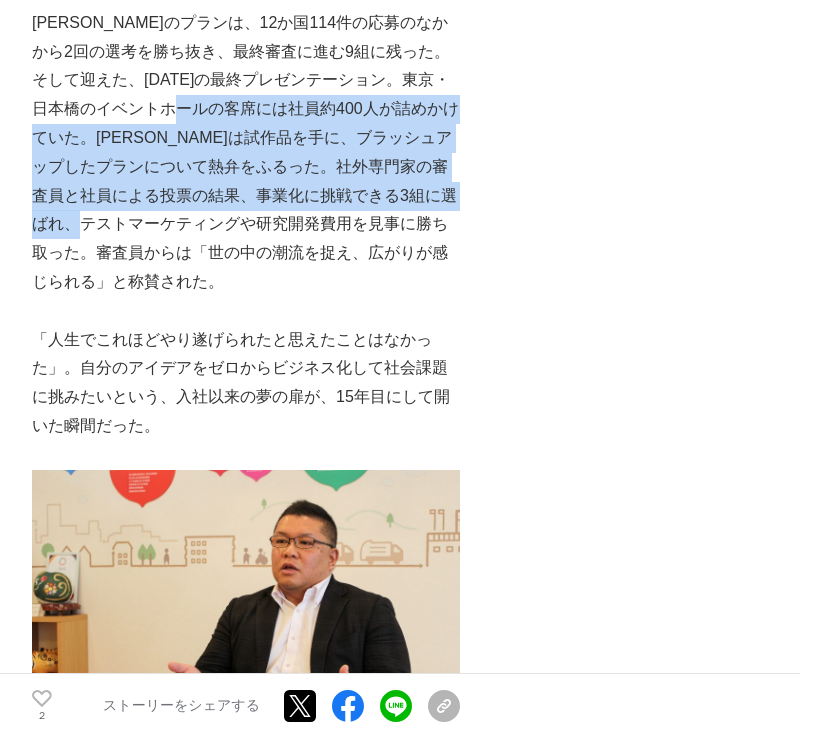 drag, startPoint x: 247, startPoint y: 89, endPoint x: 222, endPoint y: 196, distance: 109.88175 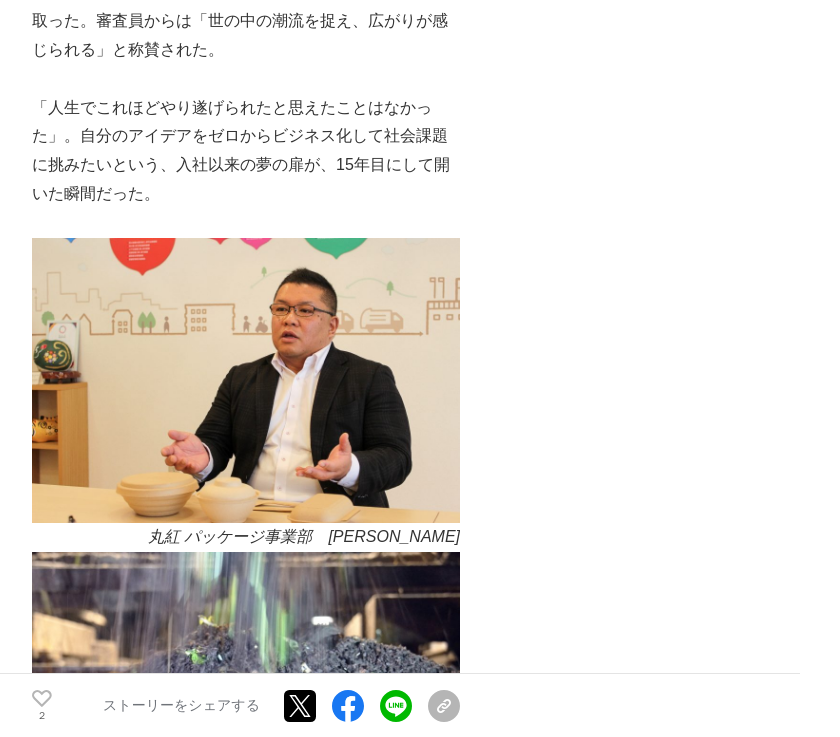 scroll, scrollTop: 2993, scrollLeft: 0, axis: vertical 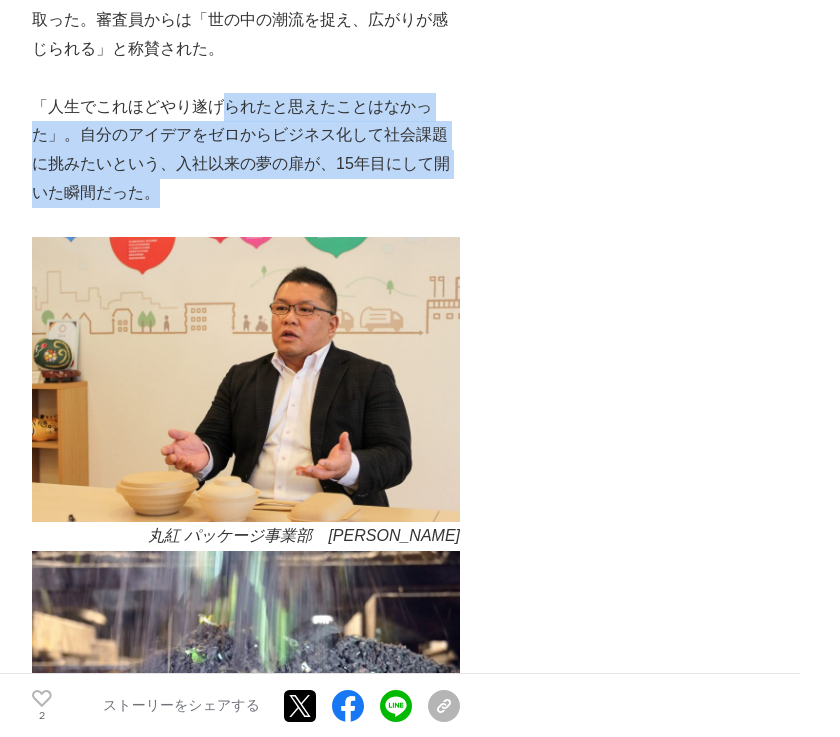 drag, startPoint x: 227, startPoint y: 70, endPoint x: 228, endPoint y: 167, distance: 97.00516 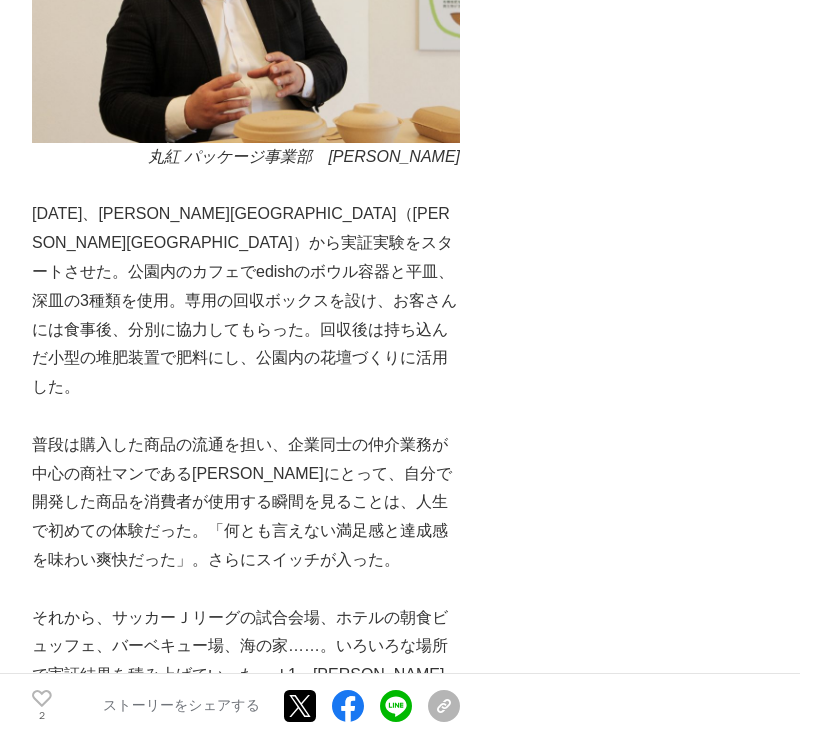 scroll, scrollTop: 4200, scrollLeft: 0, axis: vertical 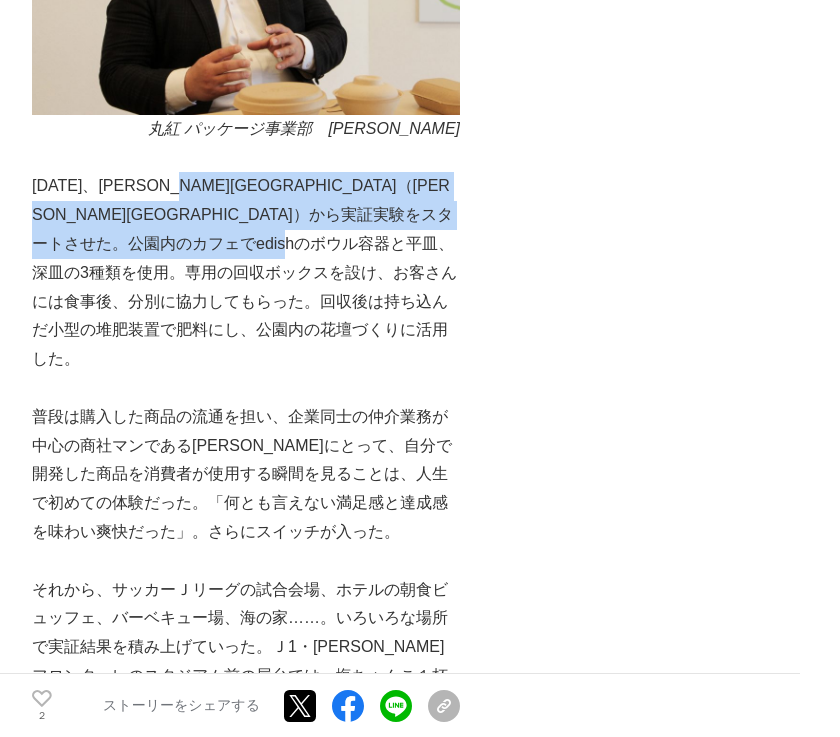 drag, startPoint x: 231, startPoint y: 167, endPoint x: 216, endPoint y: 245, distance: 79.429214 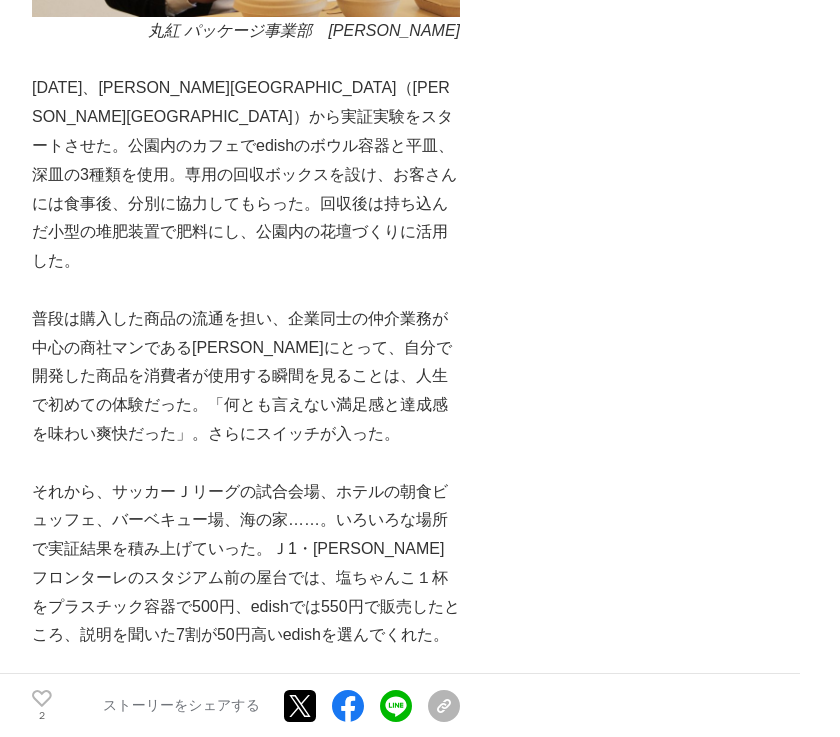 scroll, scrollTop: 4300, scrollLeft: 0, axis: vertical 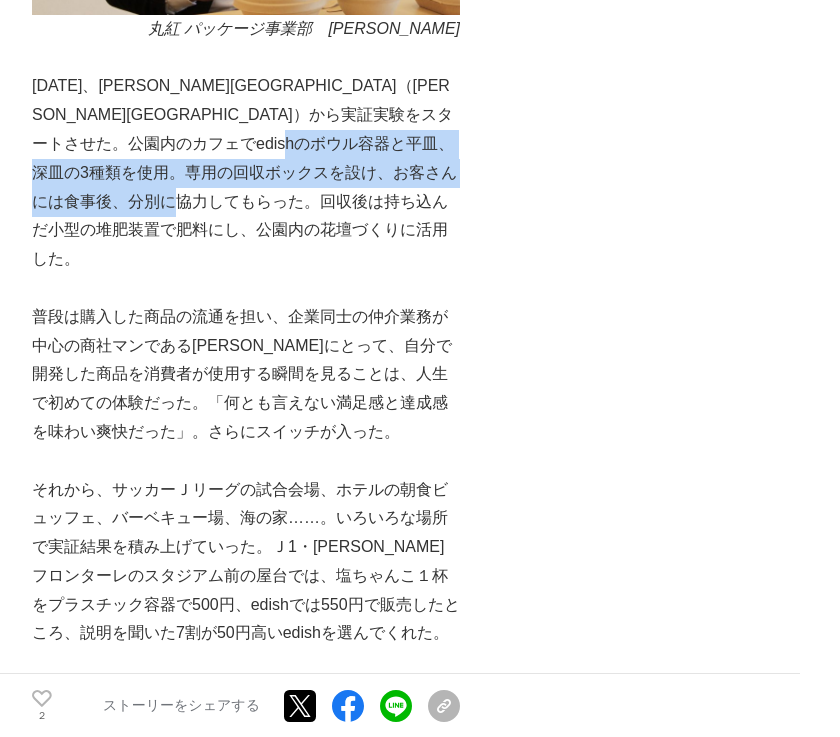 drag, startPoint x: 224, startPoint y: 141, endPoint x: 222, endPoint y: 201, distance: 60.033325 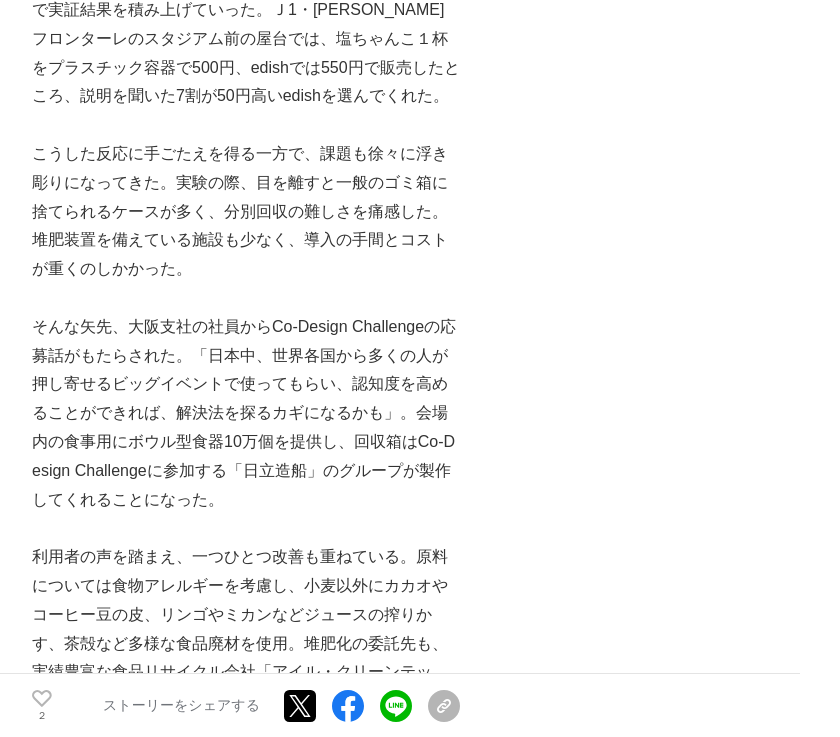 scroll, scrollTop: 4866, scrollLeft: 0, axis: vertical 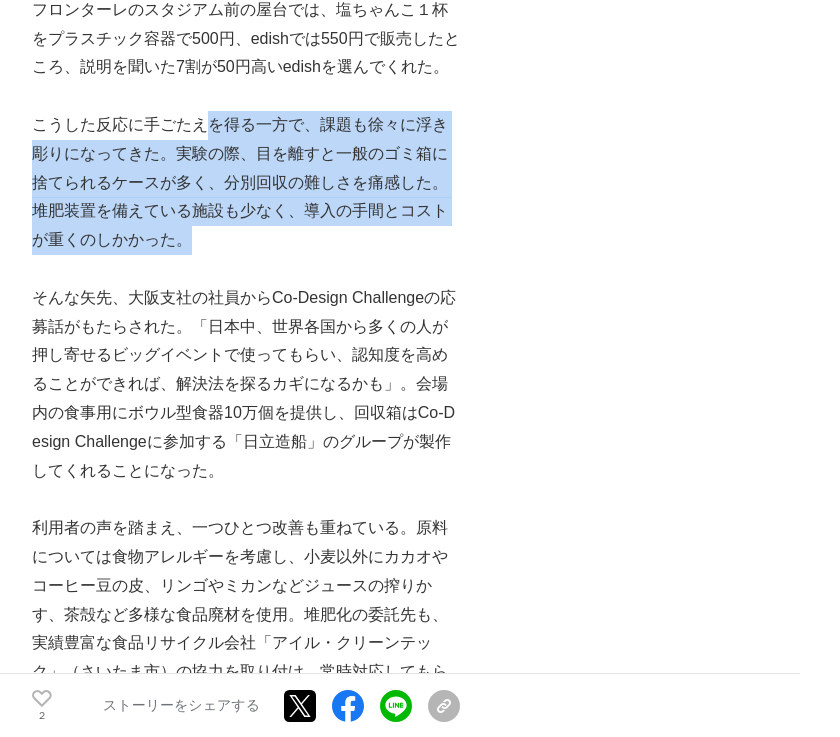drag, startPoint x: 208, startPoint y: 70, endPoint x: 214, endPoint y: 178, distance: 108.16654 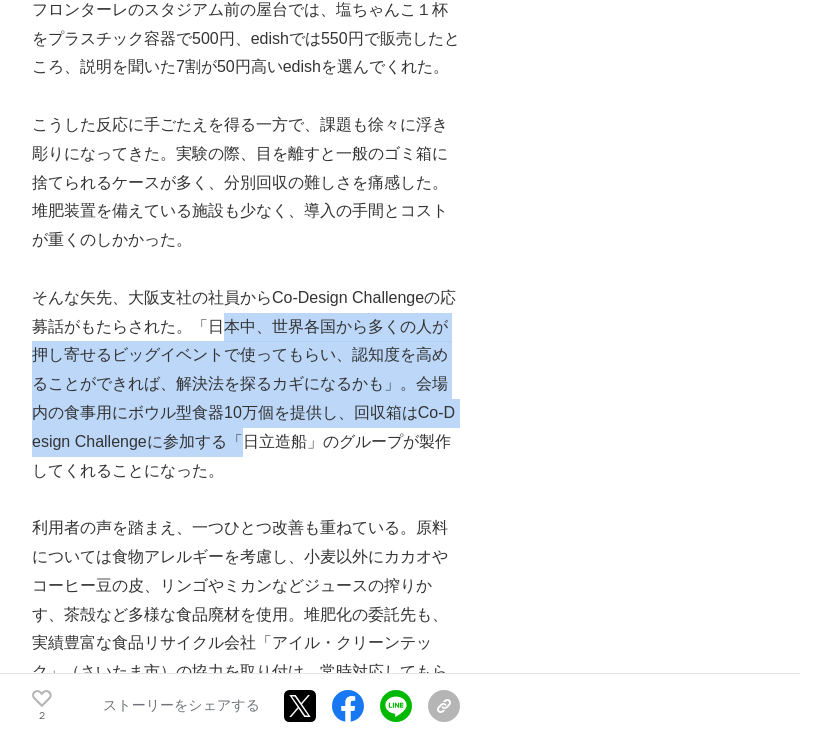 drag, startPoint x: 217, startPoint y: 268, endPoint x: 208, endPoint y: 370, distance: 102.396286 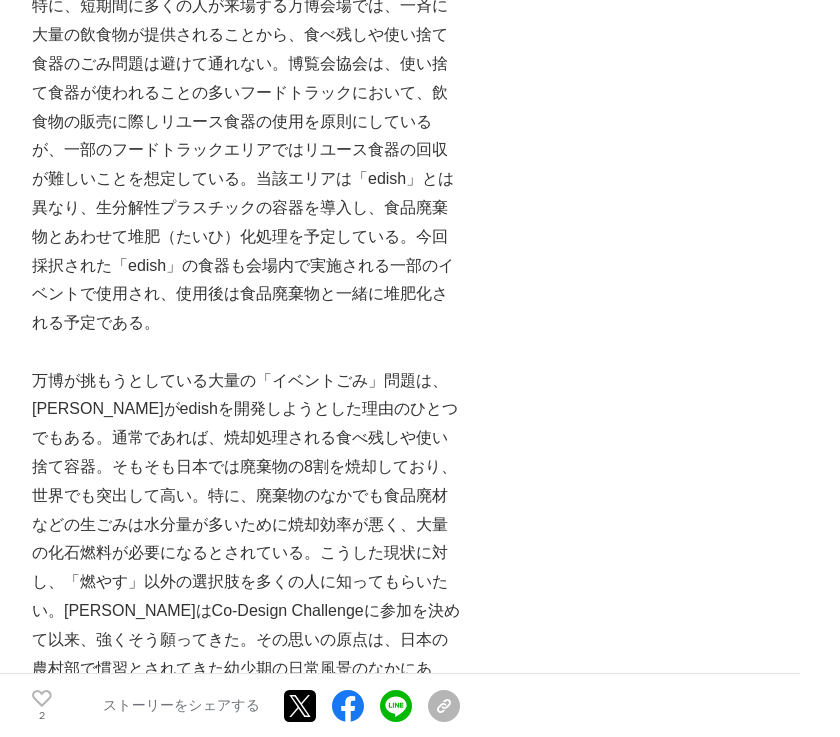 scroll, scrollTop: 7192, scrollLeft: 0, axis: vertical 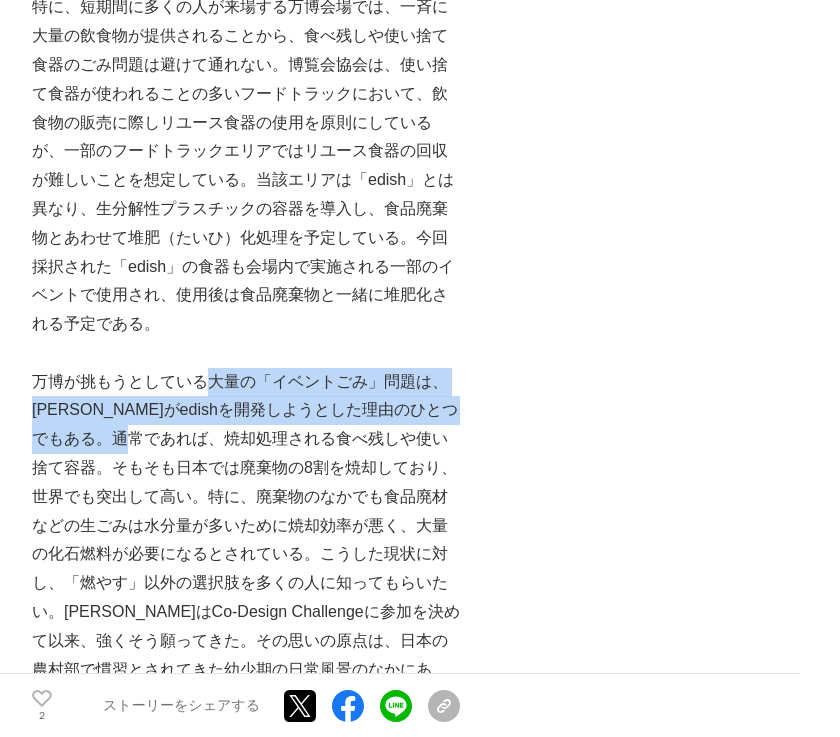 drag, startPoint x: 199, startPoint y: 323, endPoint x: 197, endPoint y: 374, distance: 51.0392 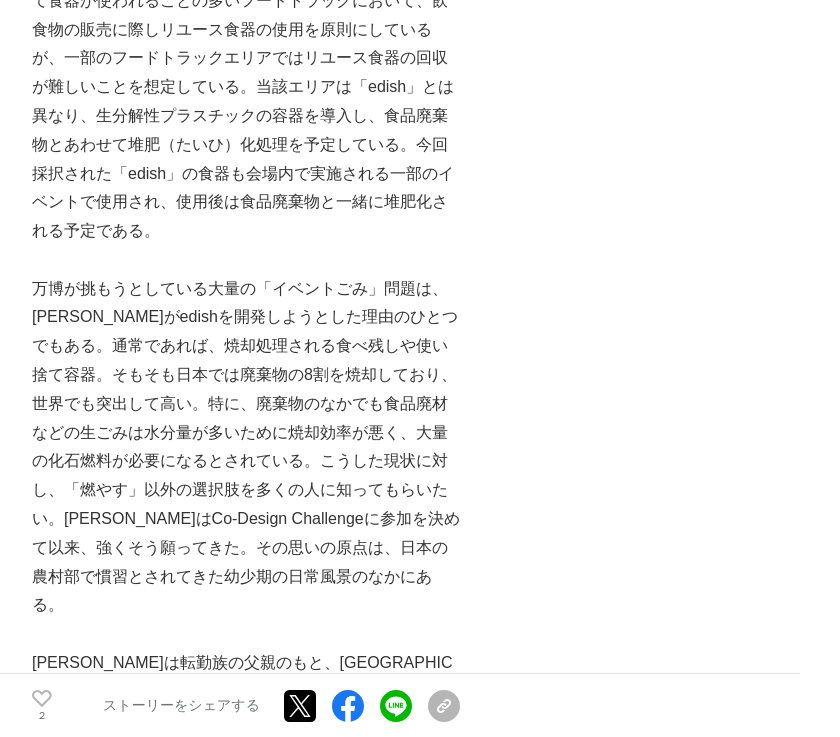 scroll, scrollTop: 7309, scrollLeft: 0, axis: vertical 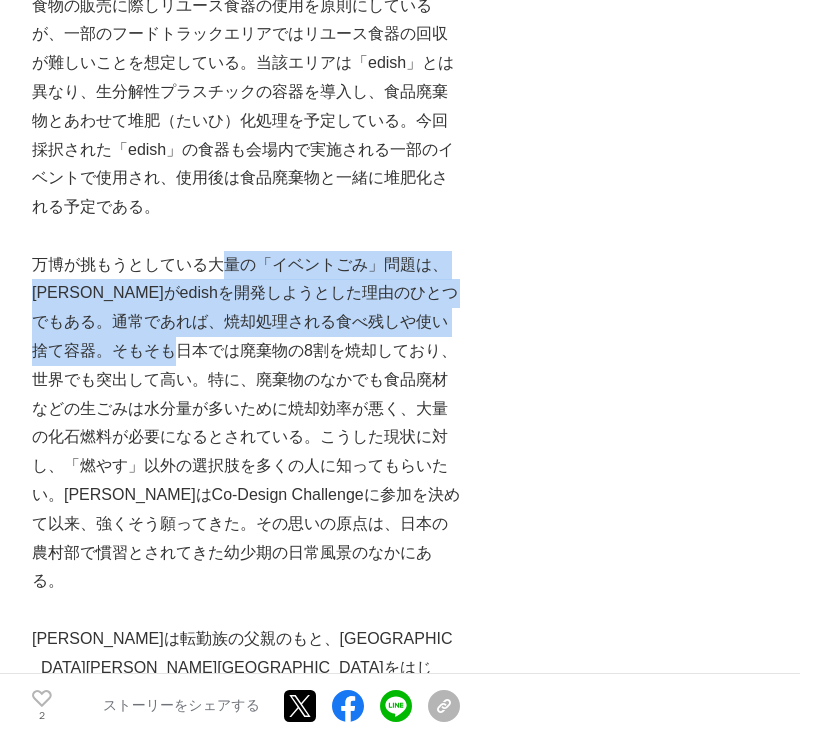 drag, startPoint x: 225, startPoint y: 199, endPoint x: 225, endPoint y: 303, distance: 104 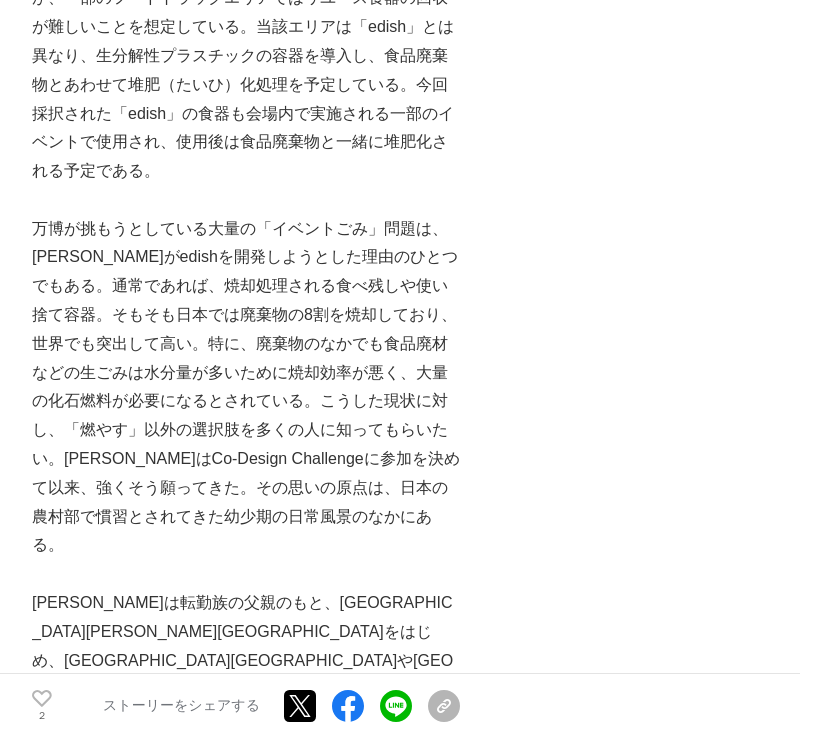 scroll, scrollTop: 7352, scrollLeft: 0, axis: vertical 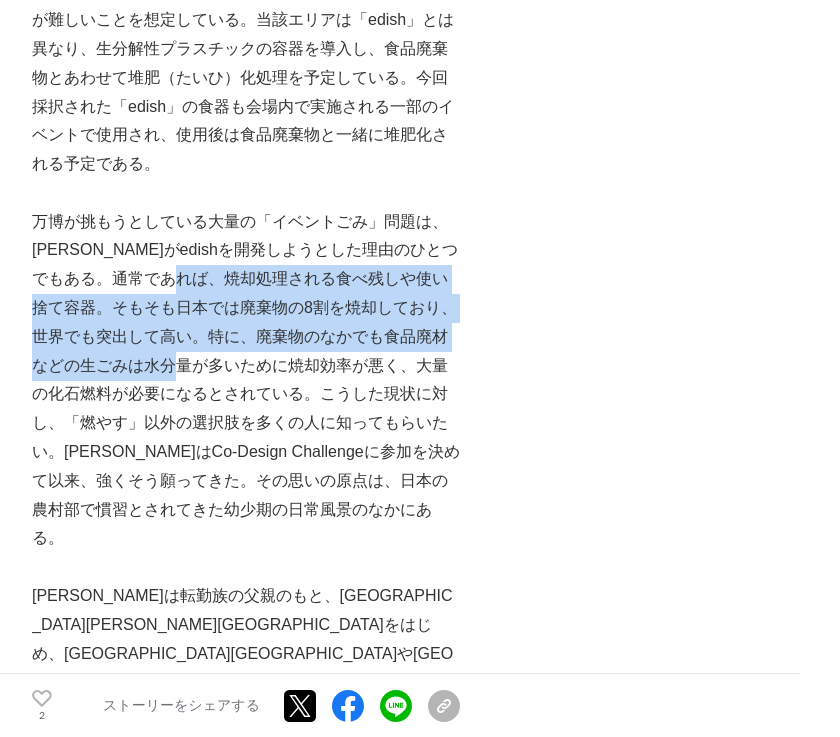drag, startPoint x: 246, startPoint y: 227, endPoint x: 233, endPoint y: 306, distance: 80.06248 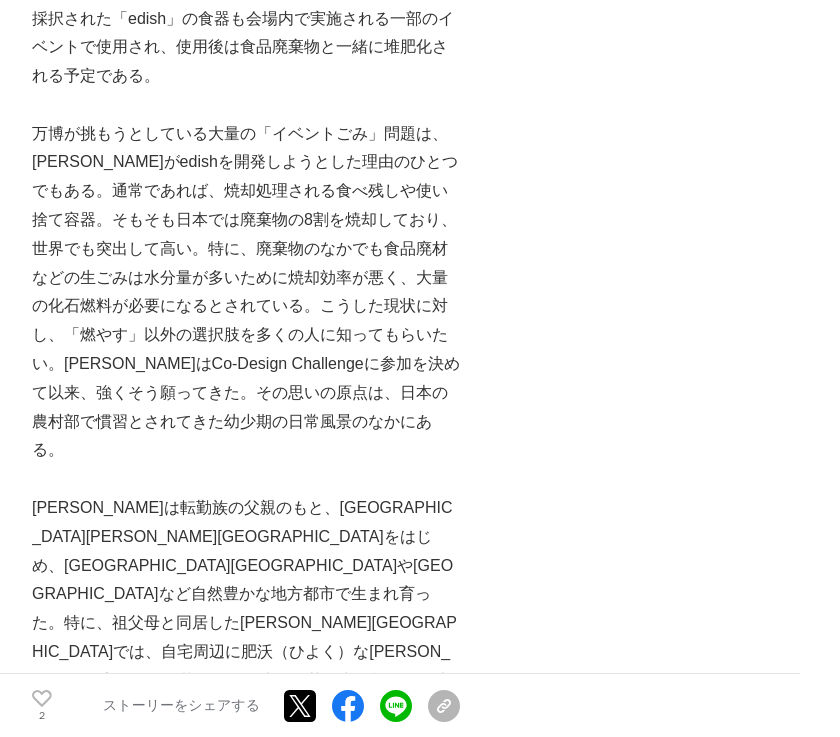 scroll, scrollTop: 7444, scrollLeft: 0, axis: vertical 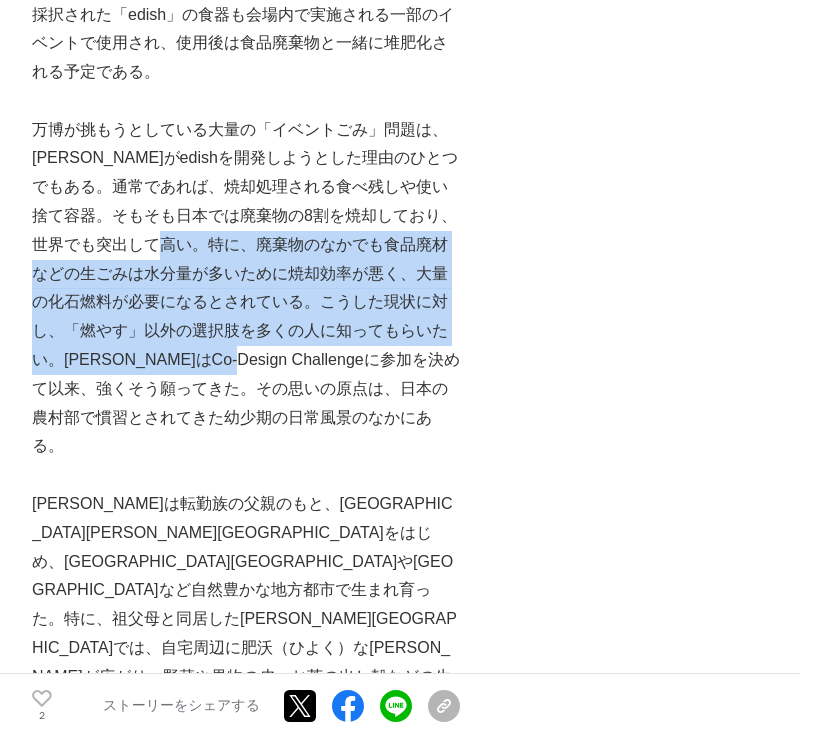 drag, startPoint x: 221, startPoint y: 182, endPoint x: 230, endPoint y: 308, distance: 126.32102 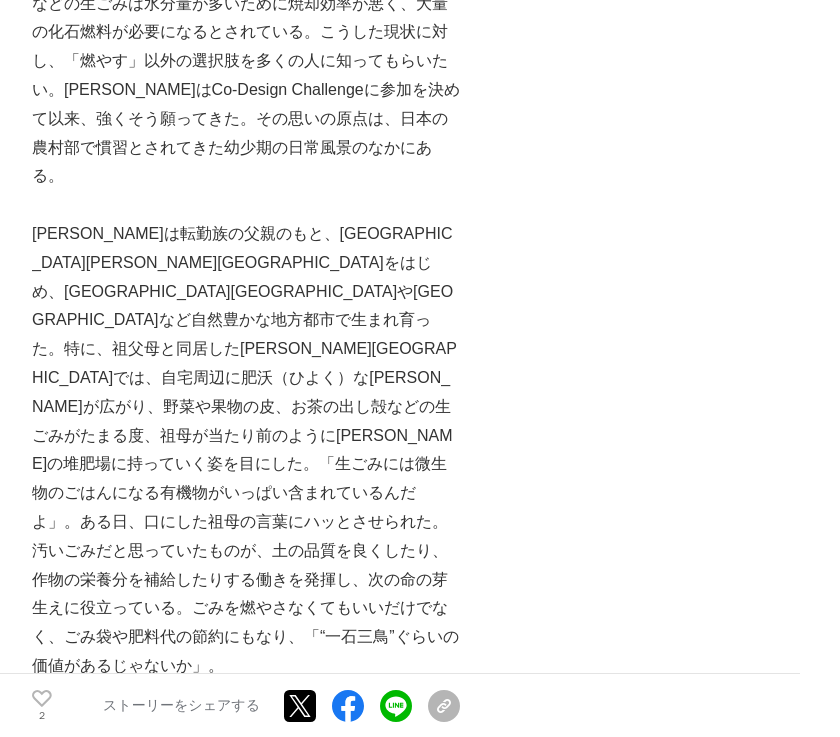 scroll, scrollTop: 7749, scrollLeft: 0, axis: vertical 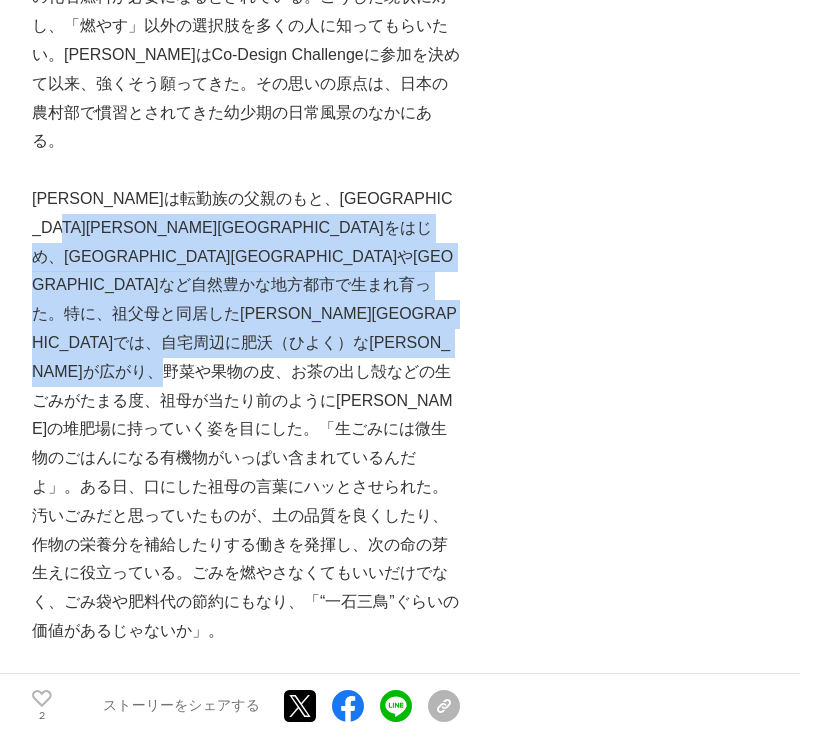 drag, startPoint x: 230, startPoint y: 151, endPoint x: 231, endPoint y: 339, distance: 188.00266 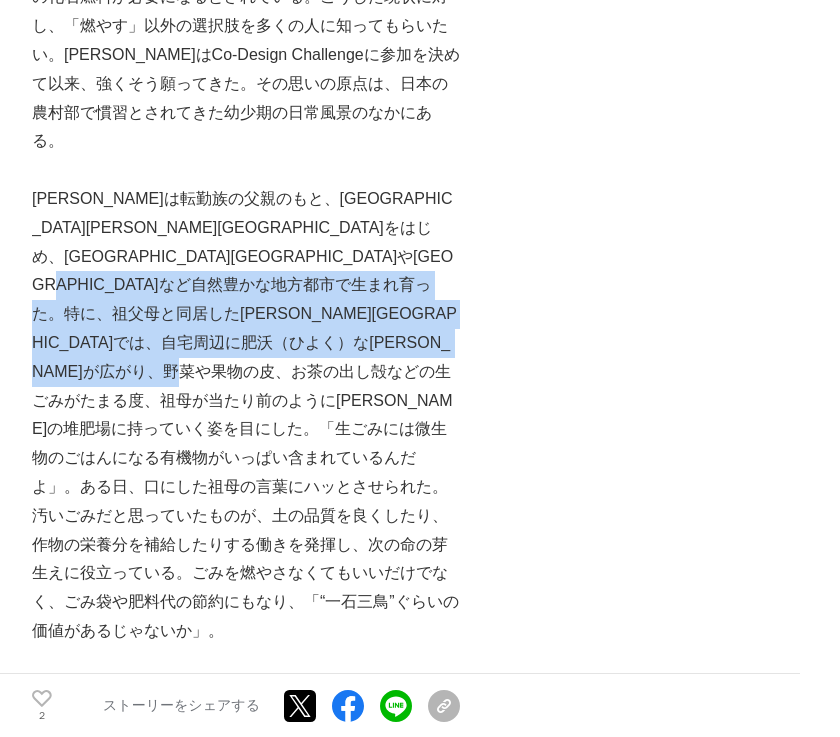 drag, startPoint x: 261, startPoint y: 229, endPoint x: 251, endPoint y: 341, distance: 112.44554 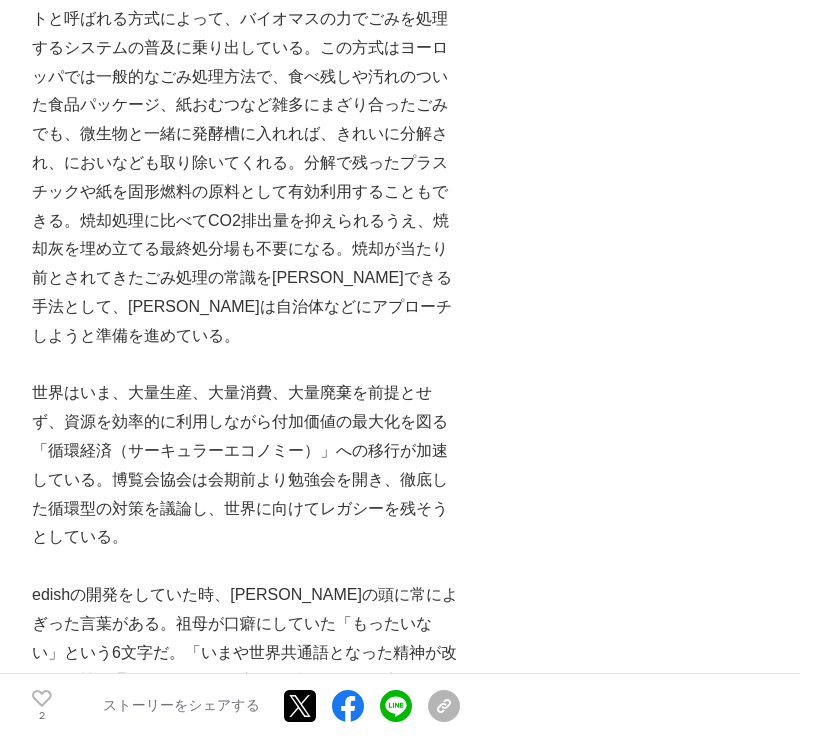 scroll, scrollTop: 10169, scrollLeft: 0, axis: vertical 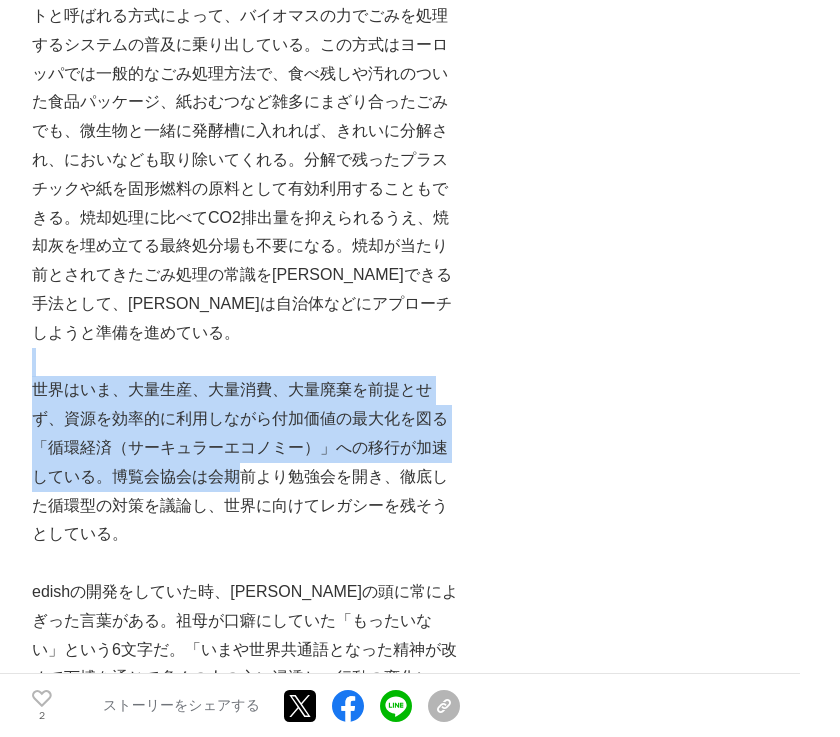drag, startPoint x: 228, startPoint y: 108, endPoint x: 218, endPoint y: 206, distance: 98.50888 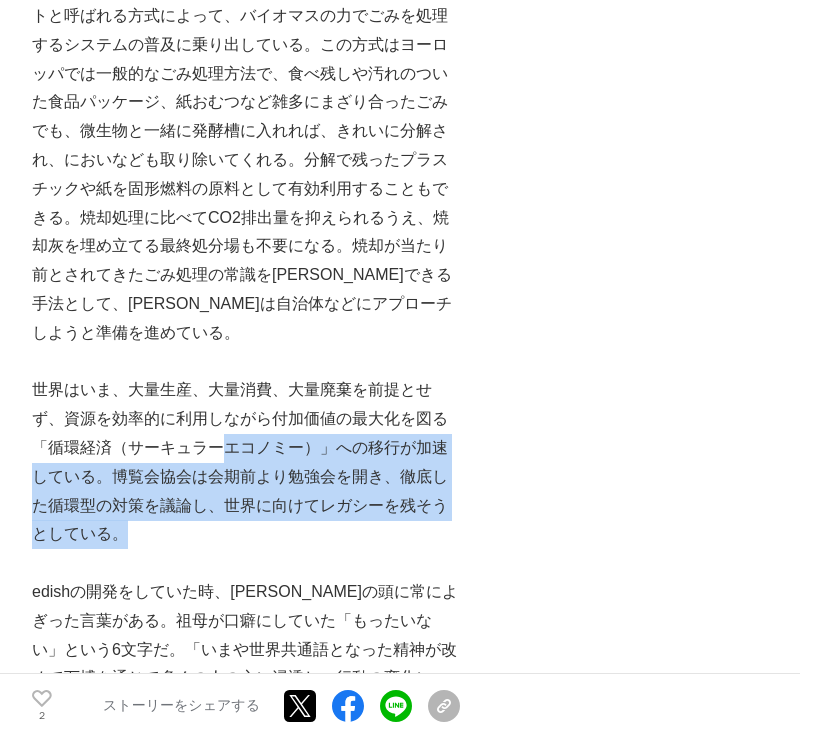 drag, startPoint x: 221, startPoint y: 185, endPoint x: 201, endPoint y: 283, distance: 100.02 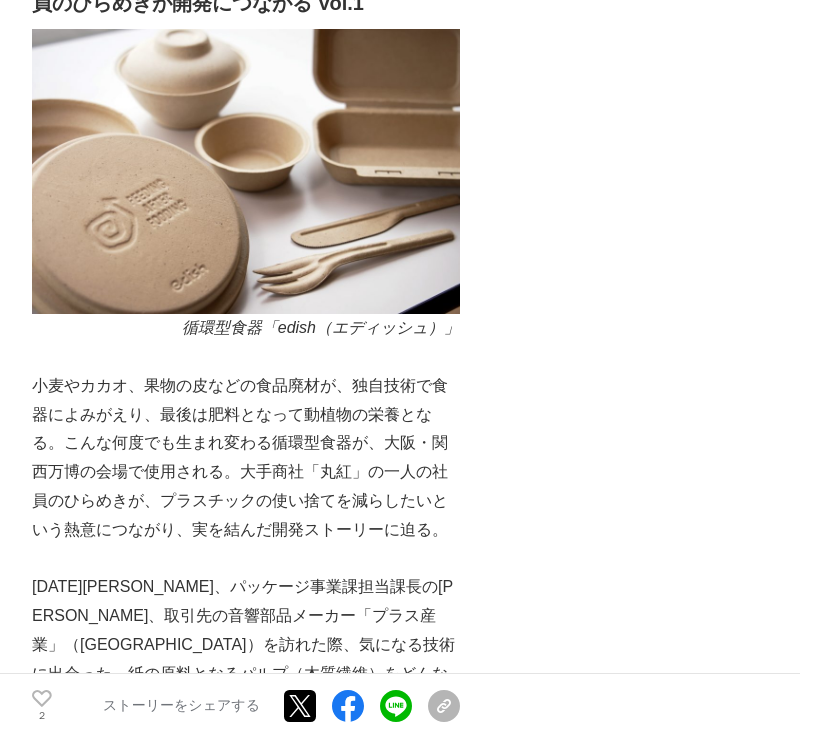 scroll, scrollTop: 1276, scrollLeft: 0, axis: vertical 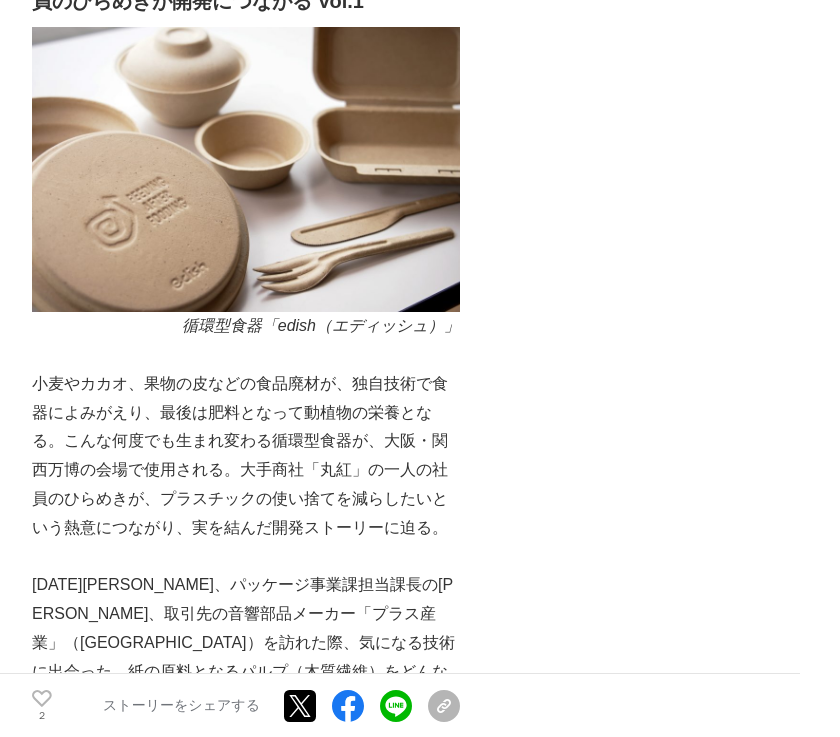click on "小麦やカカオ、果物の皮などの食品廃材が、独自技術で食器によみがえり、最後は肥料となって動植物の栄養となる。こんな何度でも生まれ変わる循環型食器が、大阪・関西万博の会場で使用される。大手商社「丸紅」の一人の社員のひらめきが、プラスチックの使い捨てを減らしたいという熱意につながり、実を結んだ開発ストーリーに迫る。" at bounding box center (246, 456) 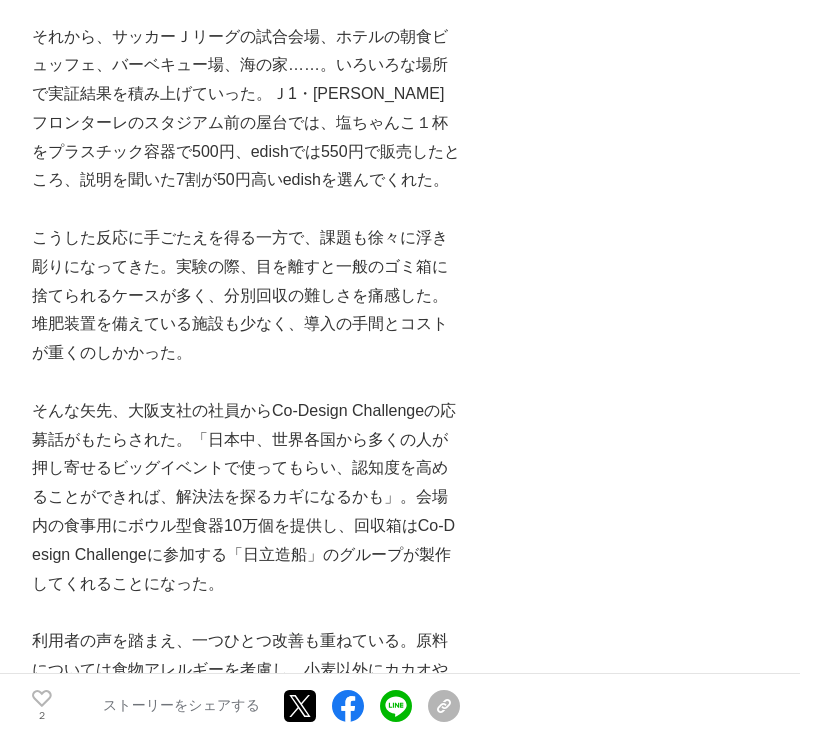 scroll, scrollTop: 4754, scrollLeft: 0, axis: vertical 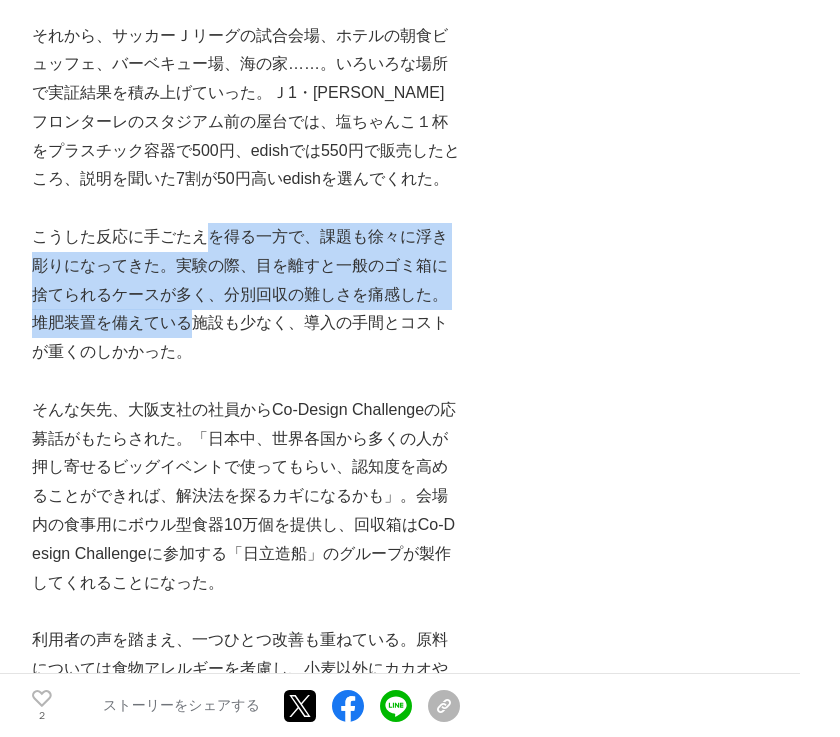 drag, startPoint x: 205, startPoint y: 189, endPoint x: 192, endPoint y: 276, distance: 87.965904 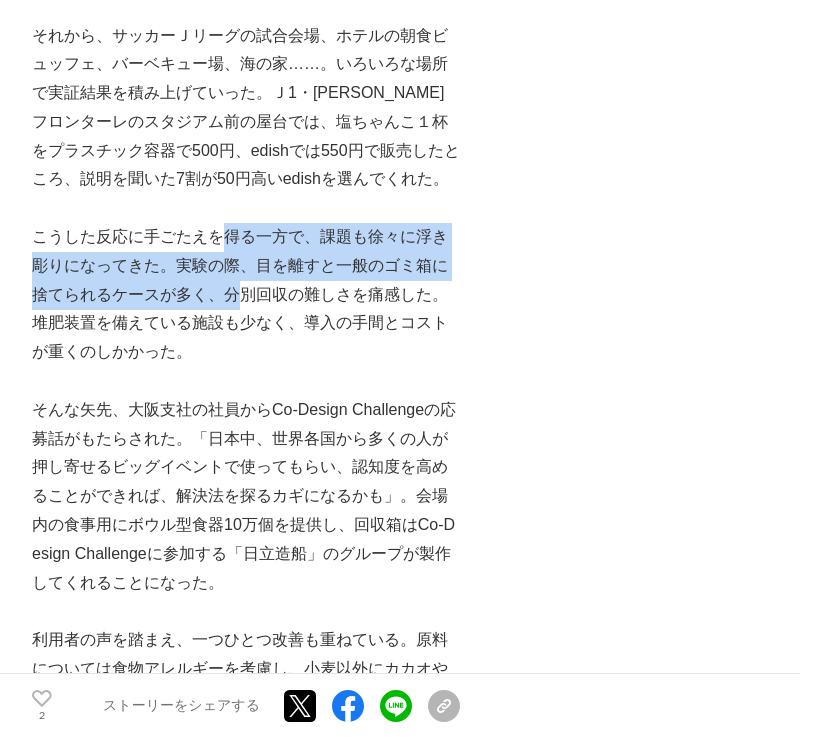 drag, startPoint x: 230, startPoint y: 169, endPoint x: 239, endPoint y: 245, distance: 76.53104 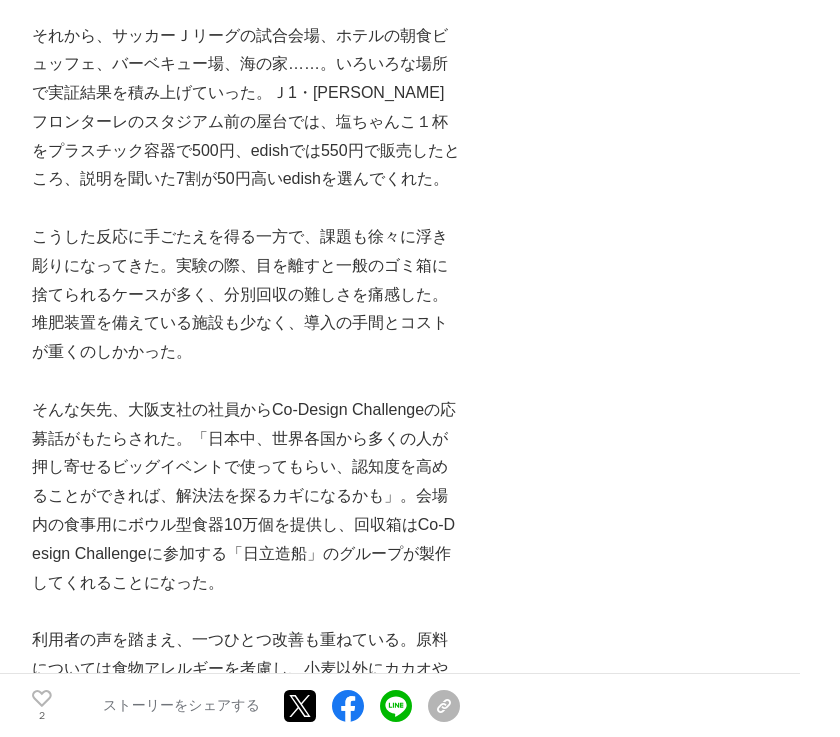 click on "こうした反応に手ごたえを得る一方で、課題も徐々に浮き彫りになってきた。実験の際、目を離すと一般のゴミ箱に捨てられるケースが多く、分別回収の難しさを痛感した。堆肥装置を備えている施設も少なく、導入の手間とコストが重くのしかかった。" at bounding box center [246, 295] 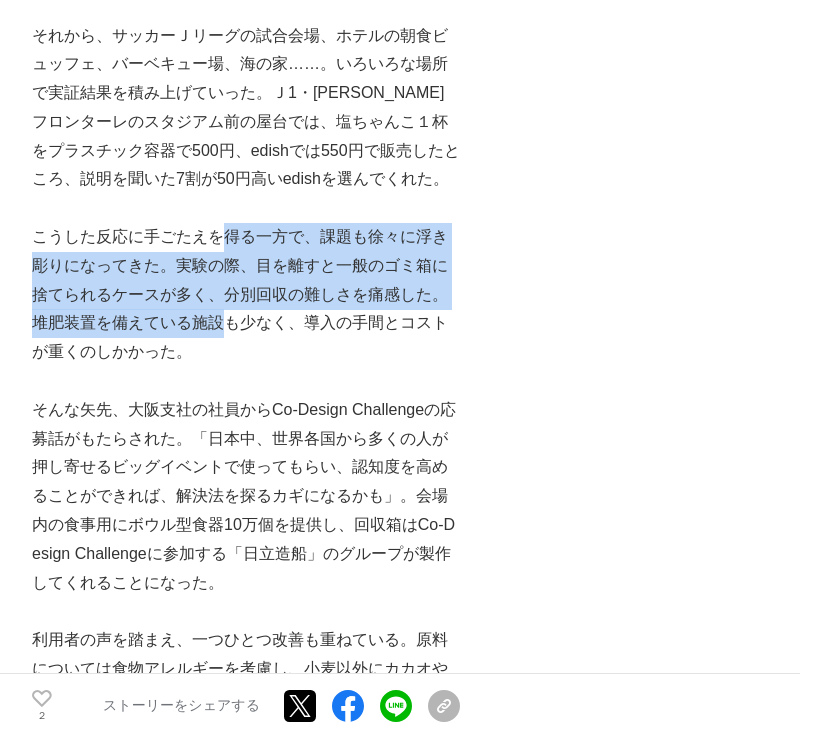 drag, startPoint x: 225, startPoint y: 180, endPoint x: 227, endPoint y: 270, distance: 90.02222 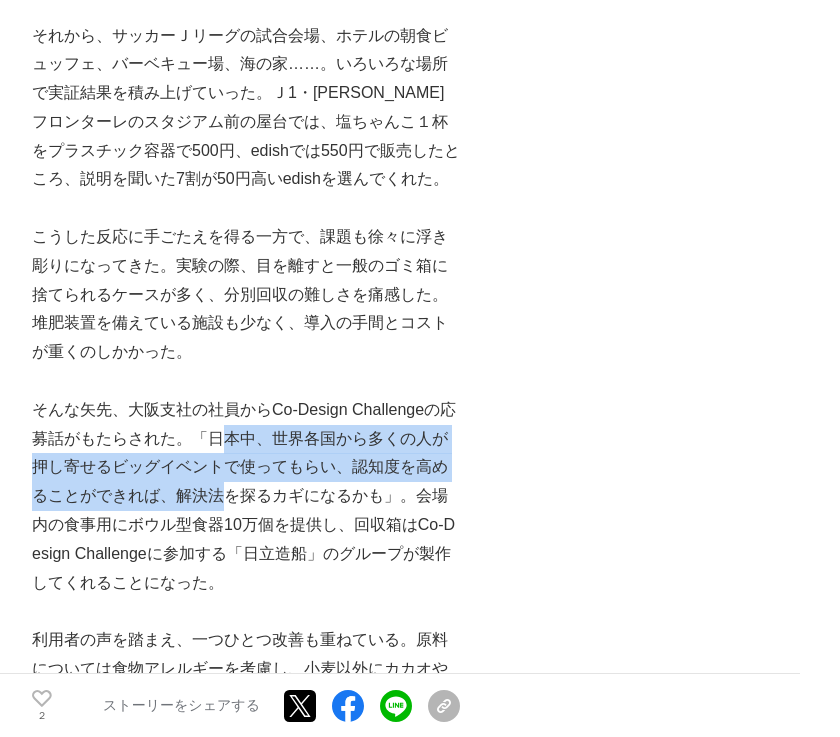drag, startPoint x: 215, startPoint y: 375, endPoint x: 213, endPoint y: 440, distance: 65.03076 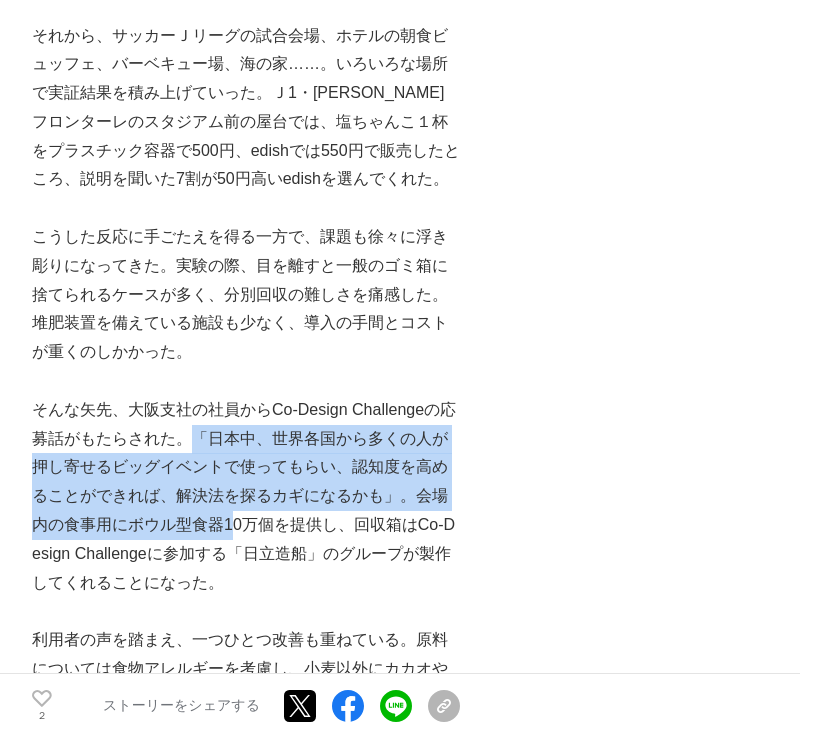 drag, startPoint x: 193, startPoint y: 377, endPoint x: 203, endPoint y: 470, distance: 93.53609 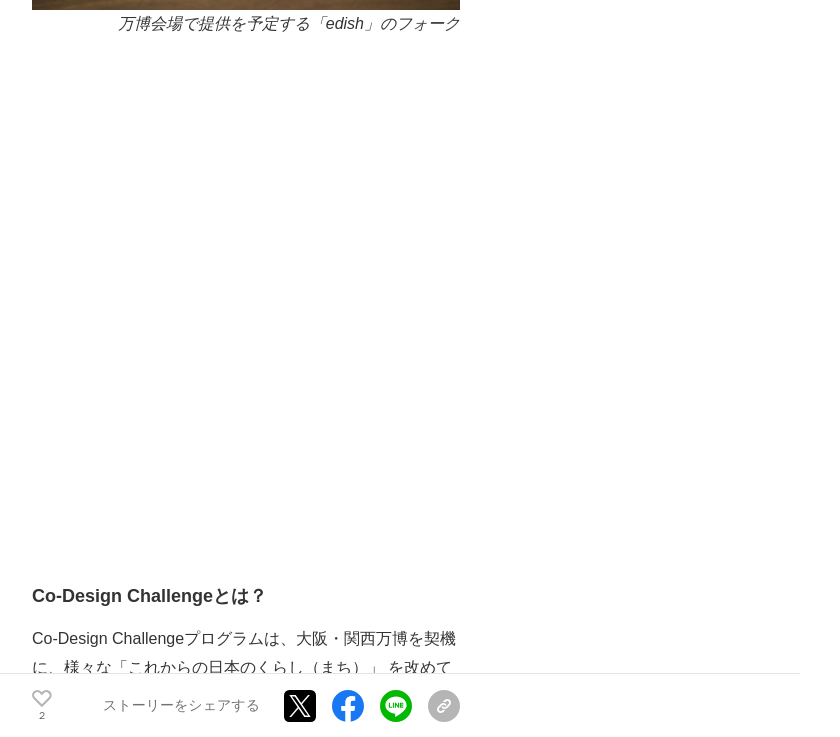 scroll, scrollTop: 11635, scrollLeft: 0, axis: vertical 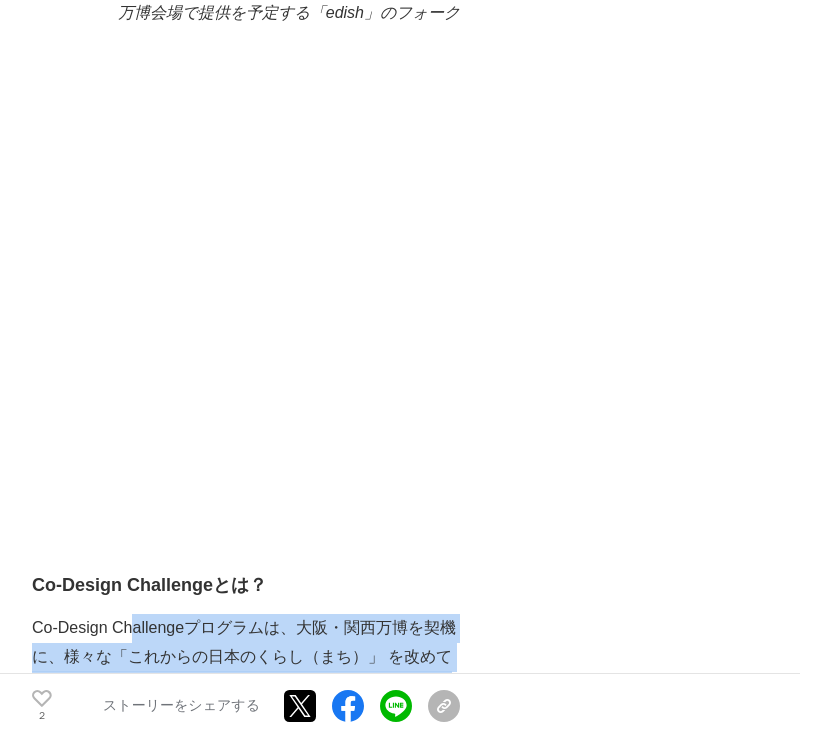 drag, startPoint x: 133, startPoint y: 333, endPoint x: 137, endPoint y: 421, distance: 88.09086 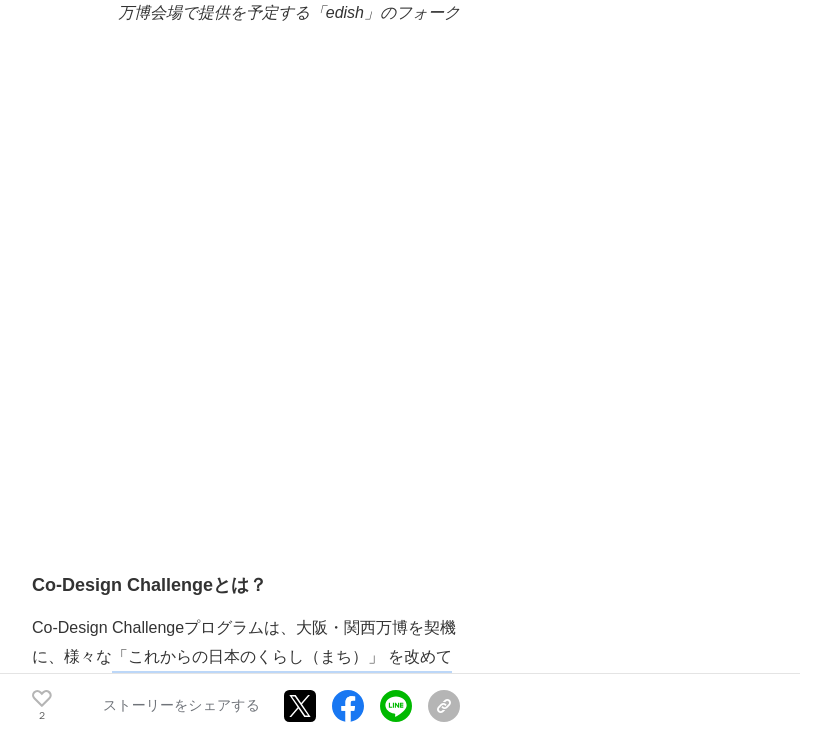drag, startPoint x: 113, startPoint y: 400, endPoint x: 120, endPoint y: 462, distance: 62.39391 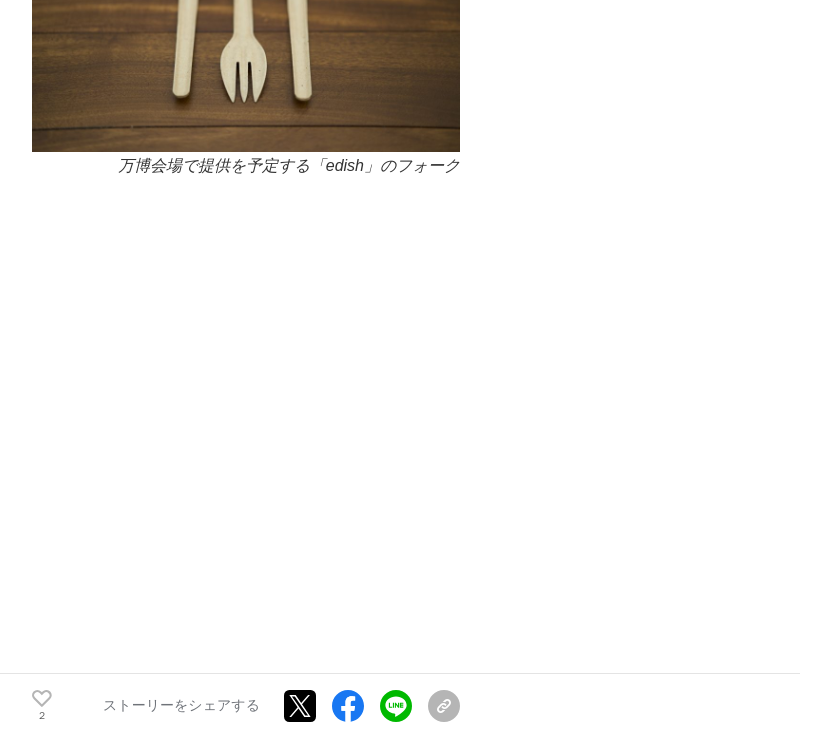 scroll, scrollTop: 11478, scrollLeft: 0, axis: vertical 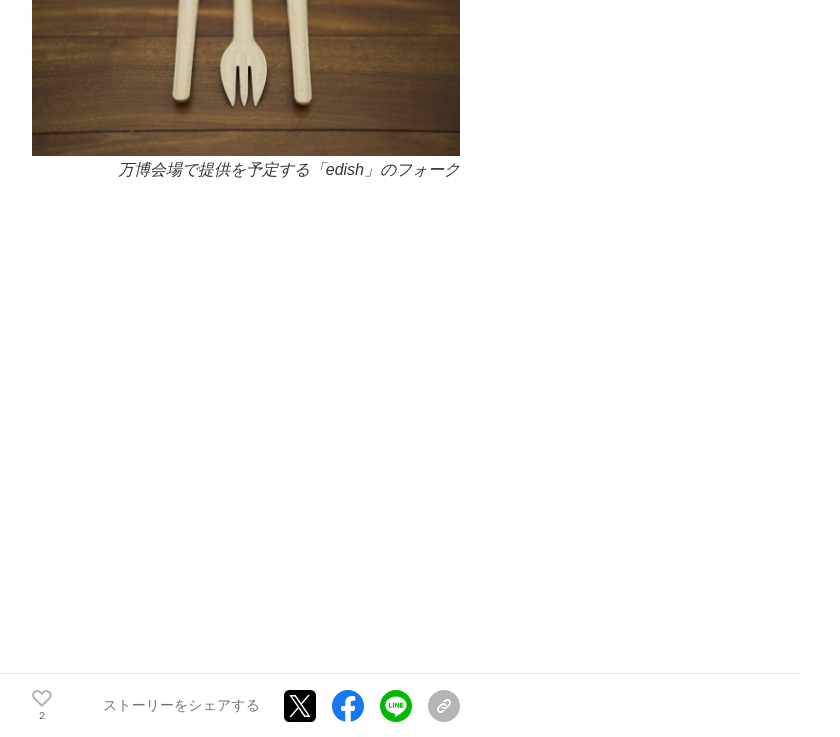click at bounding box center [246, 678] 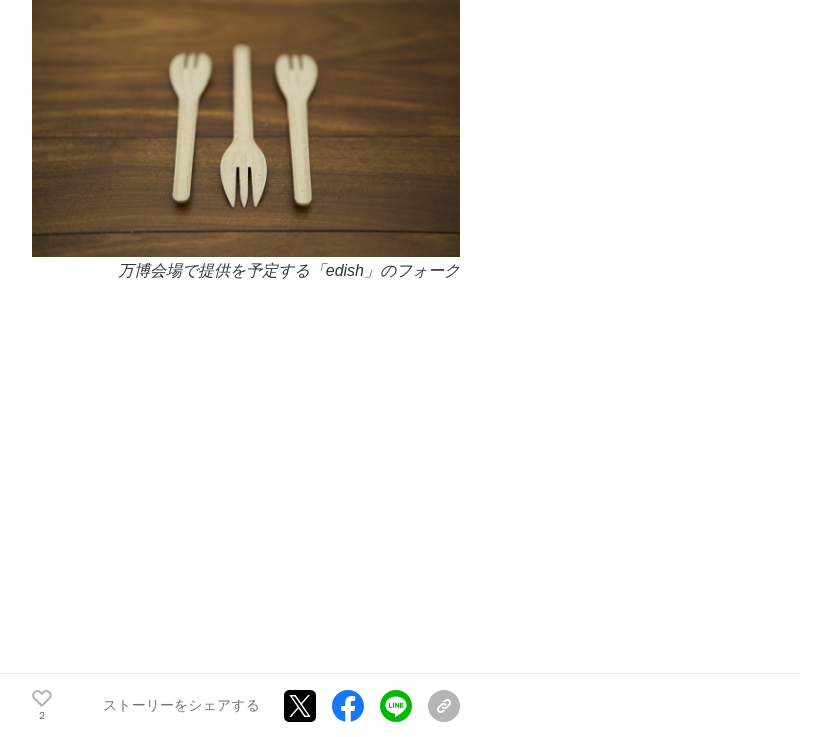 scroll, scrollTop: 11372, scrollLeft: 0, axis: vertical 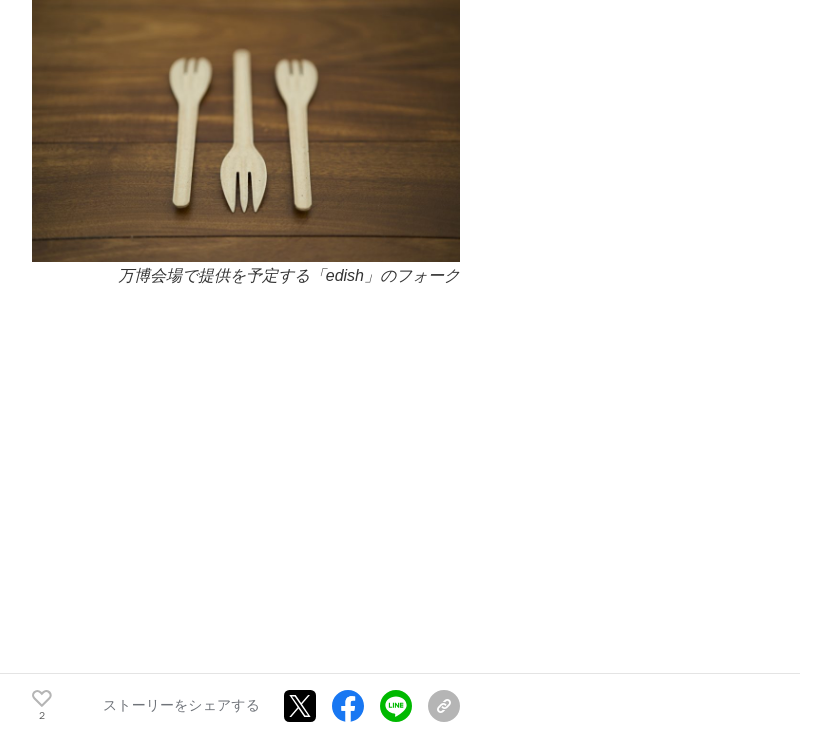 click on "「何度でも生まれ変わる循環型食器」一人の社員のひらめきが開発につながる
万博
#万博
#アップサイクル
#開発ストーリー
2 2" at bounding box center [420, -4048] 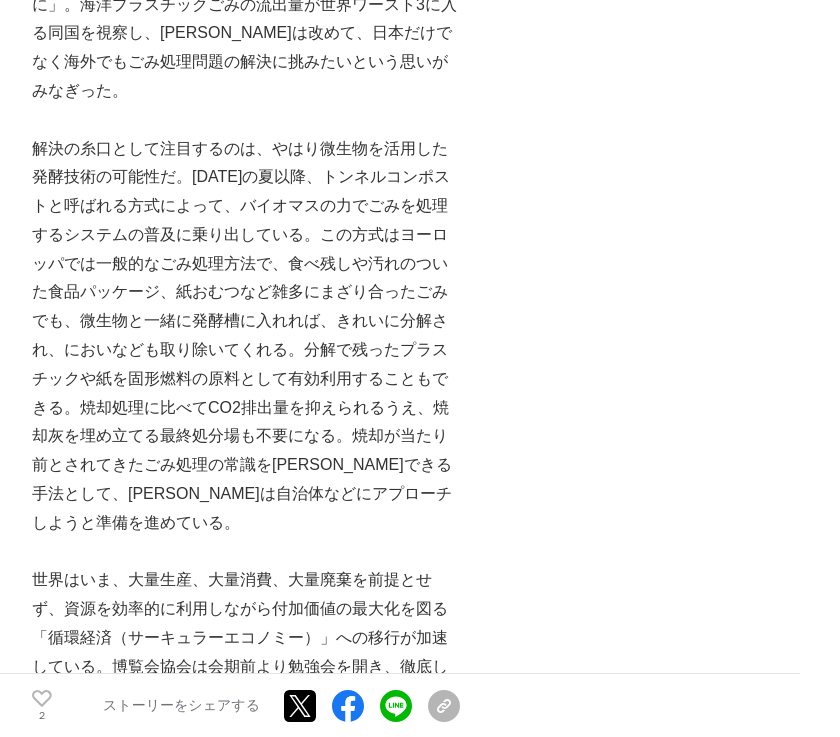 scroll, scrollTop: 9959, scrollLeft: 0, axis: vertical 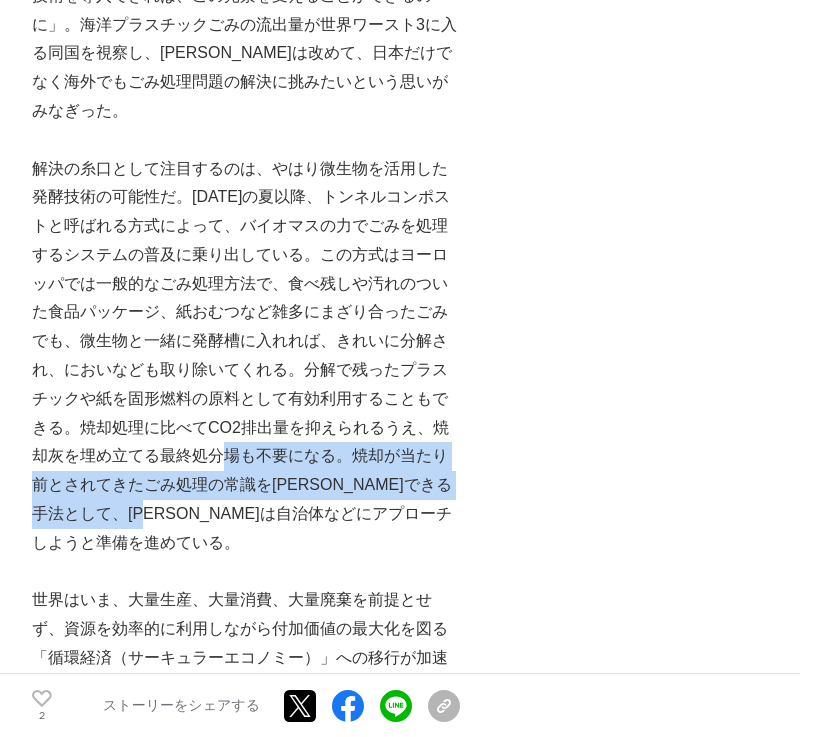 drag, startPoint x: 240, startPoint y: 216, endPoint x: 242, endPoint y: 270, distance: 54.037025 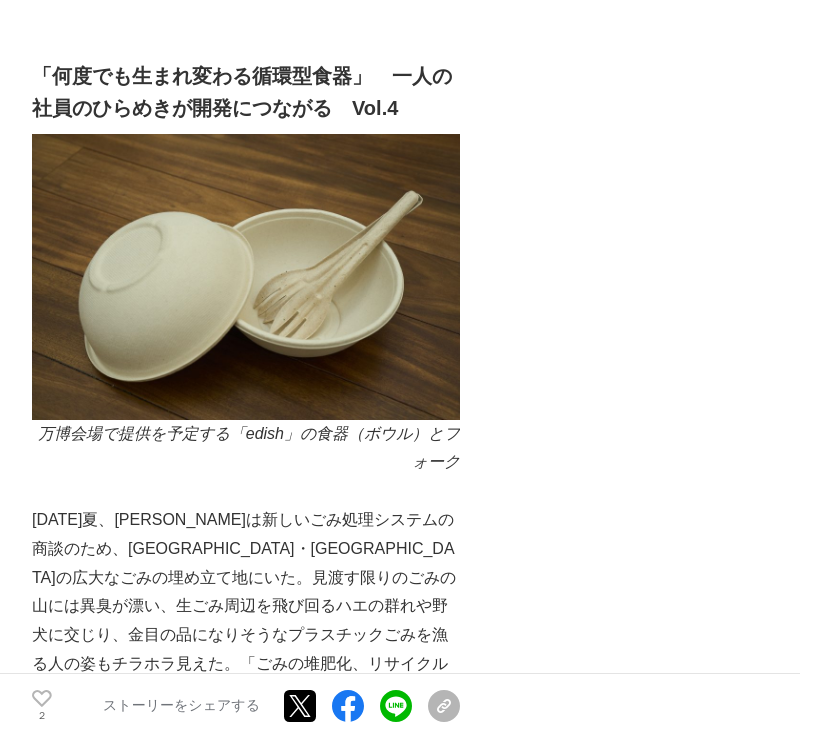 scroll, scrollTop: 9264, scrollLeft: 0, axis: vertical 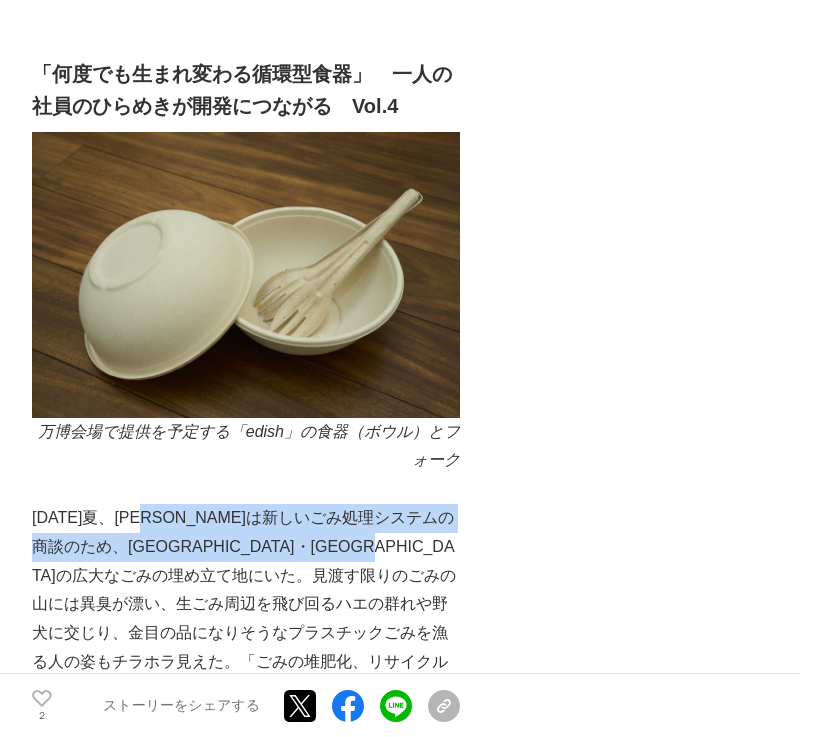 drag, startPoint x: 184, startPoint y: 318, endPoint x: 193, endPoint y: 379, distance: 61.66036 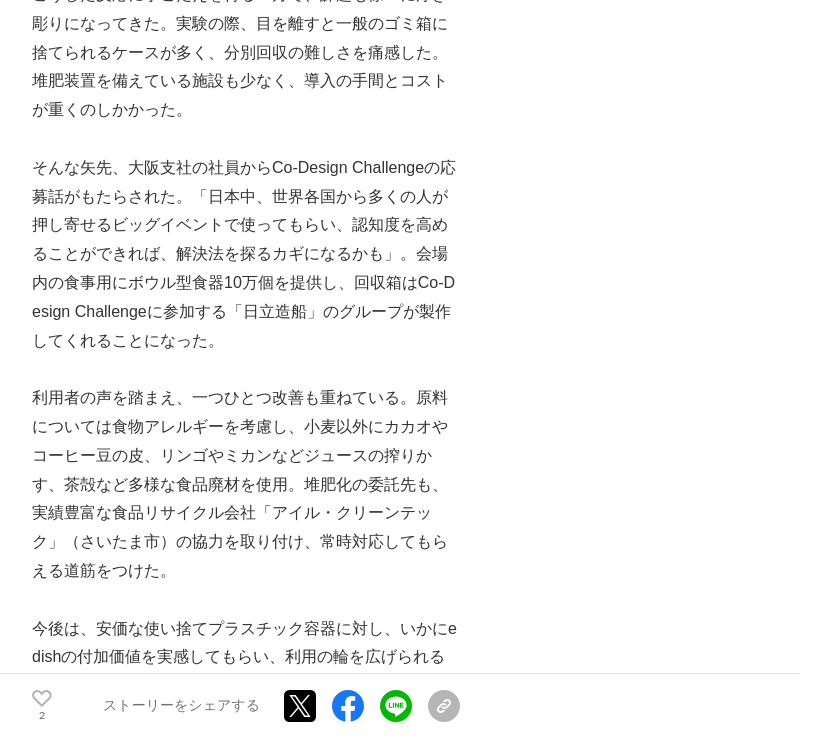 scroll, scrollTop: 4983, scrollLeft: 0, axis: vertical 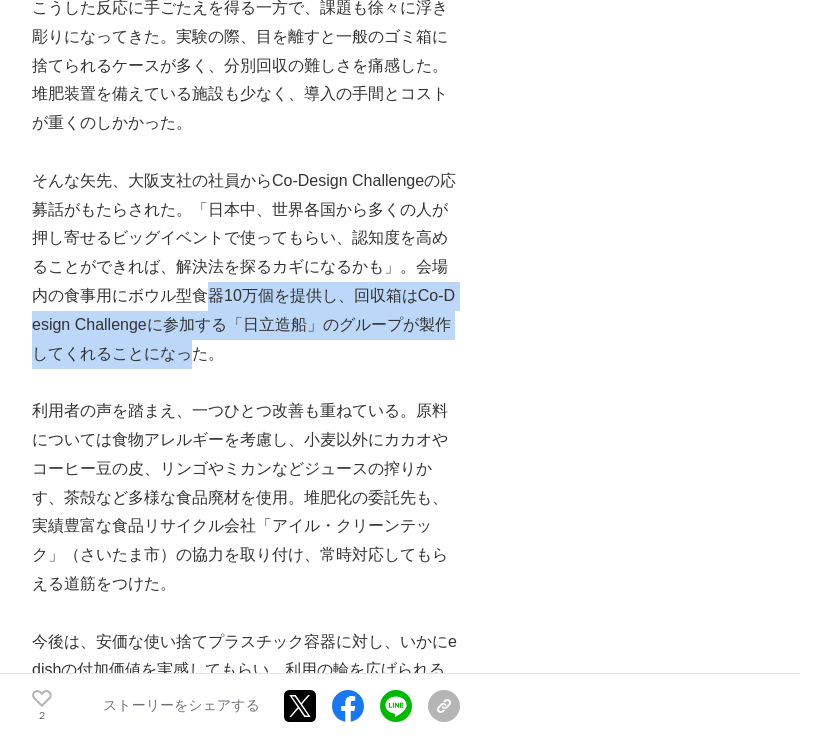 drag, startPoint x: 169, startPoint y: 240, endPoint x: 161, endPoint y: 304, distance: 64.49806 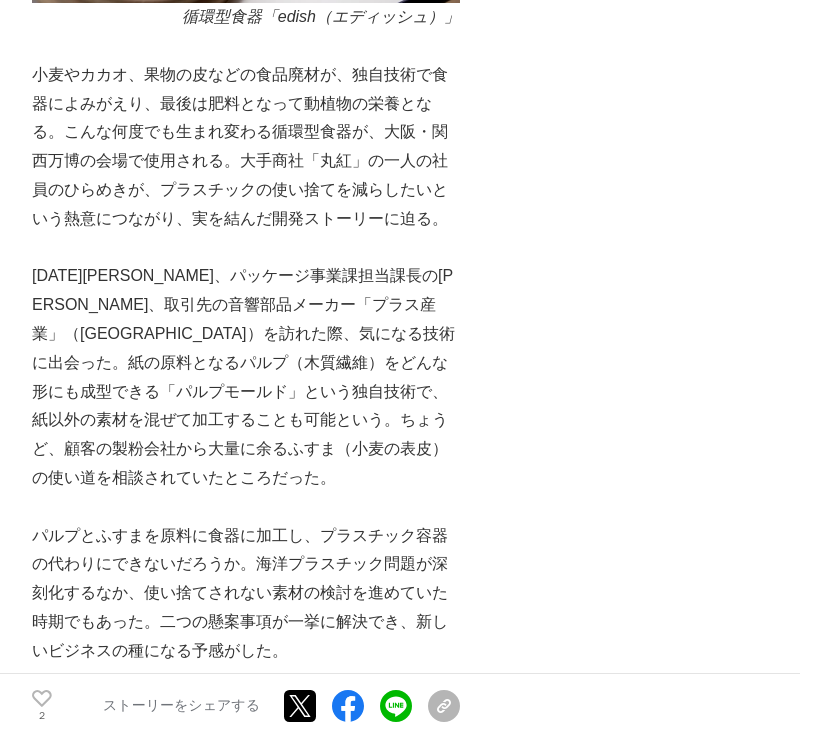 scroll, scrollTop: 1590, scrollLeft: 0, axis: vertical 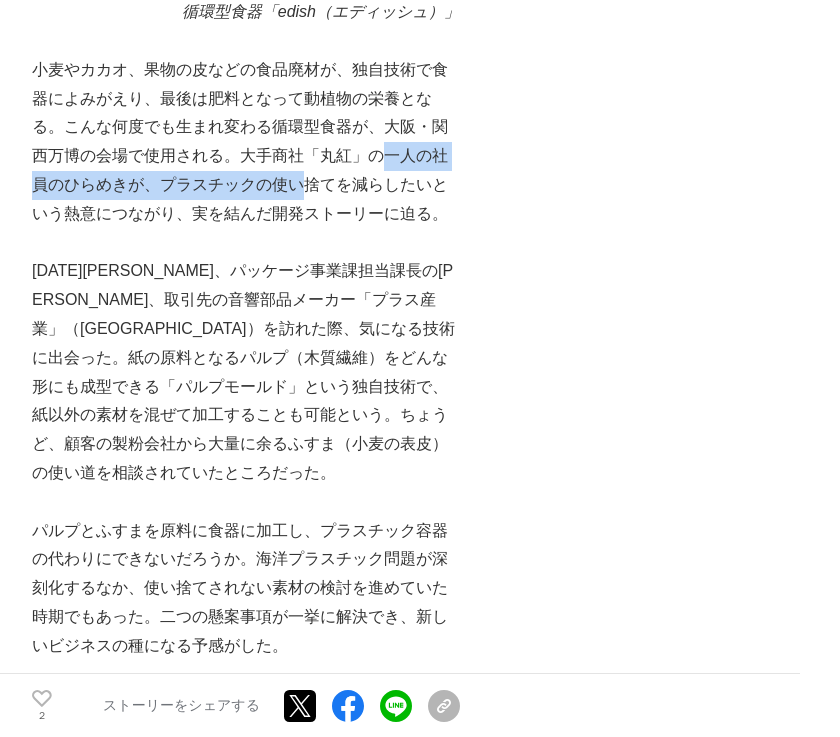 drag, startPoint x: 388, startPoint y: 156, endPoint x: 303, endPoint y: 194, distance: 93.10747 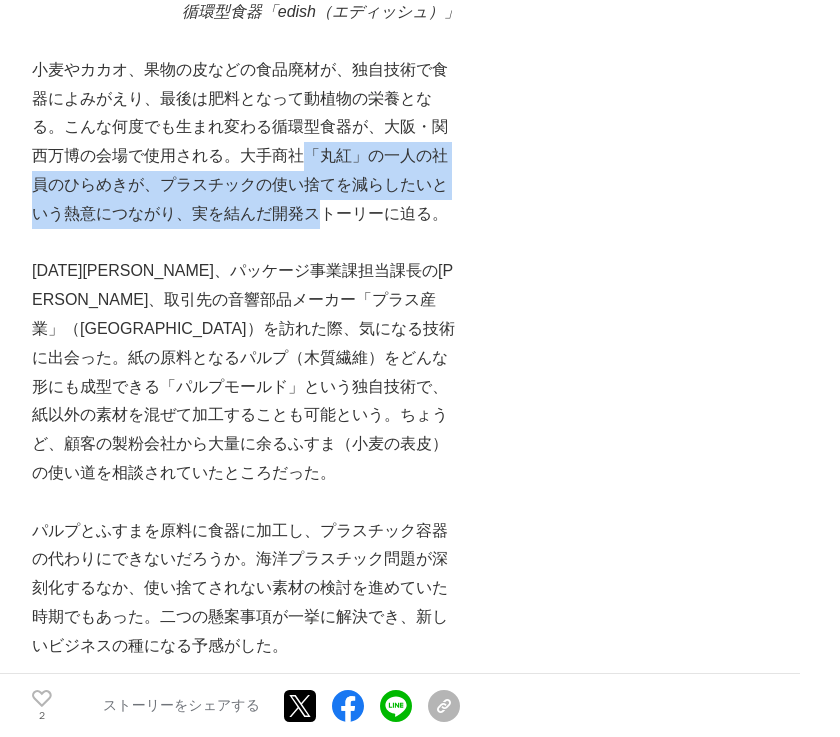 drag, startPoint x: 311, startPoint y: 158, endPoint x: 316, endPoint y: 216, distance: 58.21512 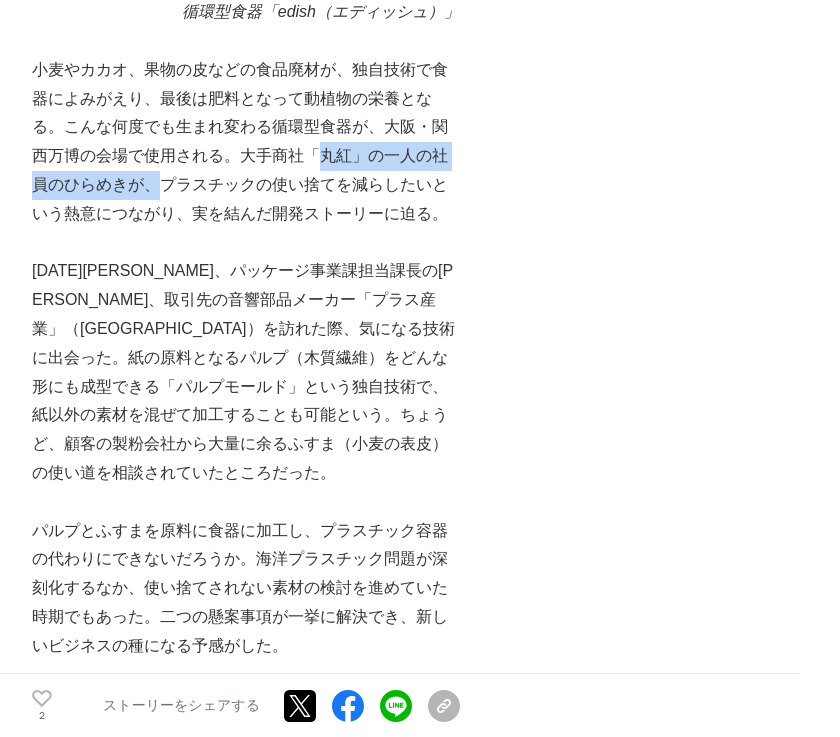 drag, startPoint x: 316, startPoint y: 158, endPoint x: 160, endPoint y: 183, distance: 157.99051 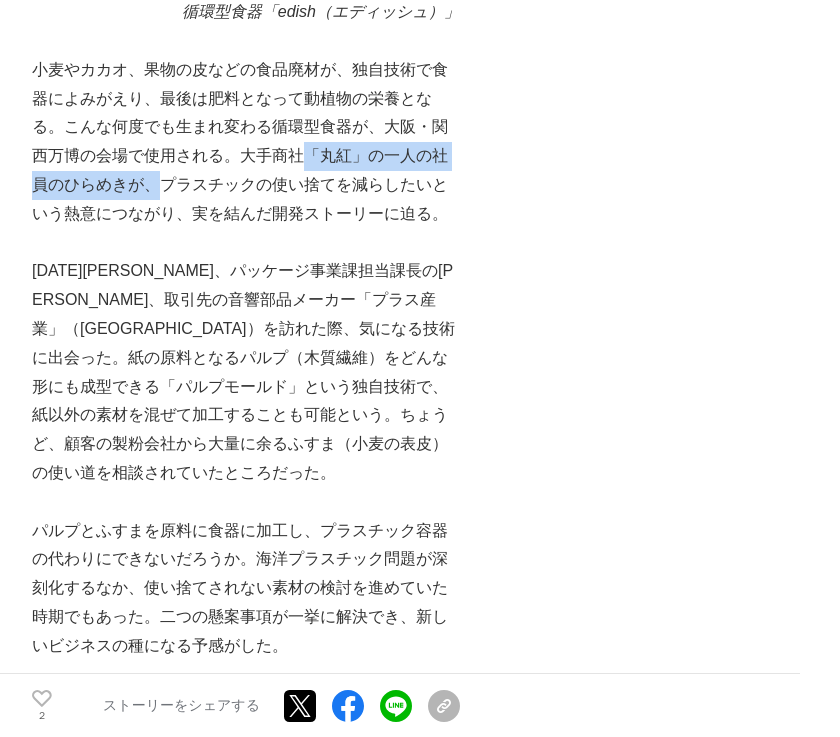drag, startPoint x: 300, startPoint y: 153, endPoint x: 163, endPoint y: 188, distance: 141.40015 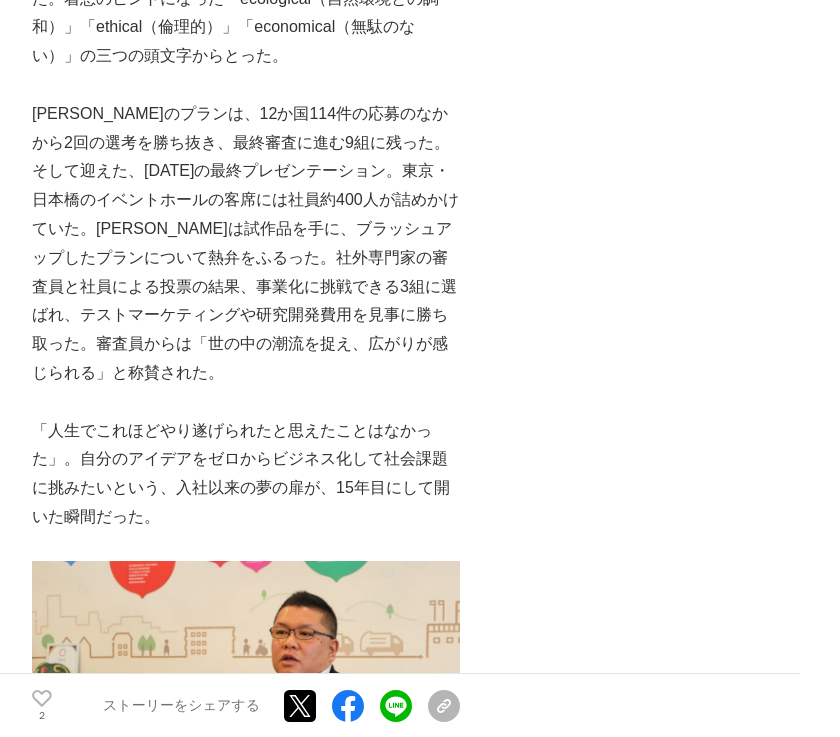 click on "「人生でこれほどやり遂げられたと思えたことはなかった」。自分のアイデアをゼロからビジネス化して社会課題に挑みたいという、入社以来の夢の扉が、15年目にして開いた瞬間だった。" at bounding box center [246, 474] 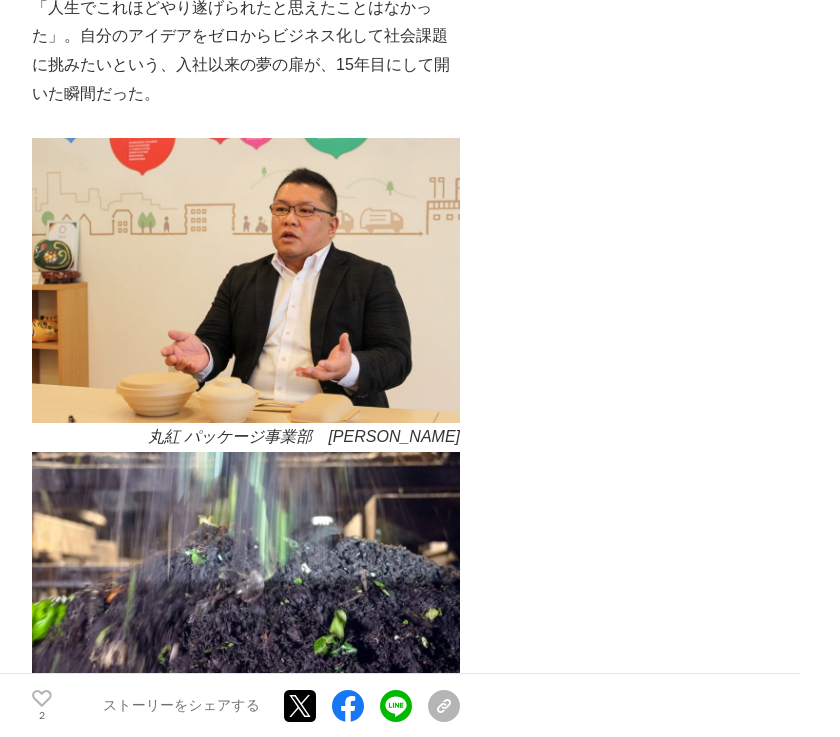 scroll, scrollTop: 3087, scrollLeft: 0, axis: vertical 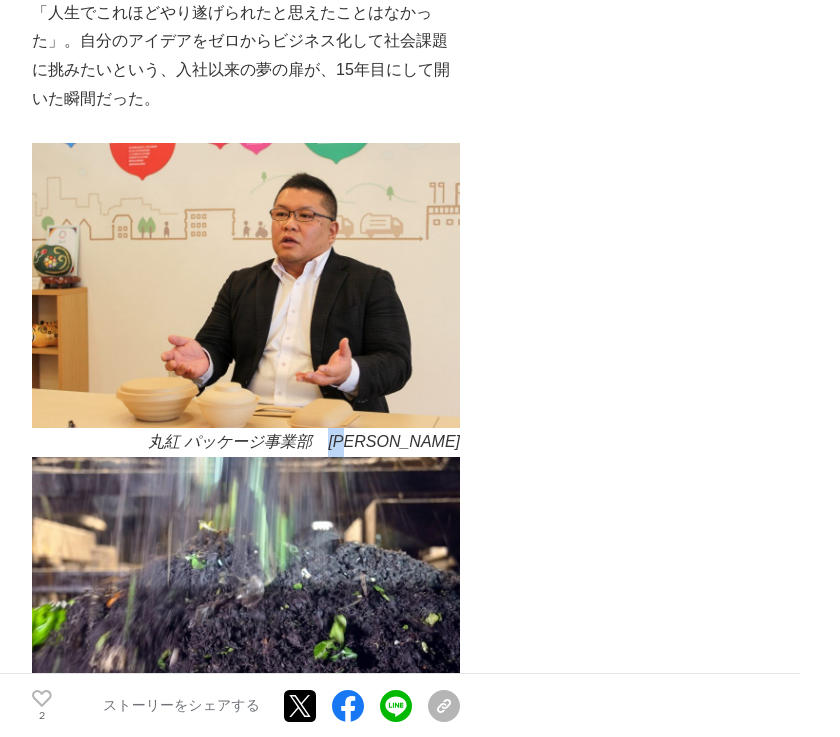 drag, startPoint x: 388, startPoint y: 414, endPoint x: 354, endPoint y: 414, distance: 34 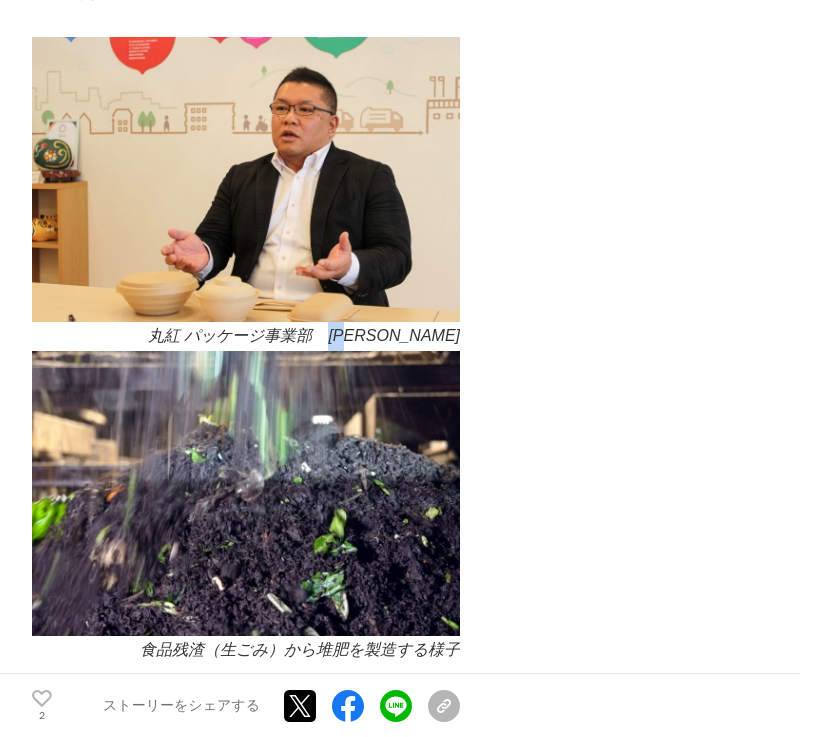 scroll, scrollTop: 3197, scrollLeft: 0, axis: vertical 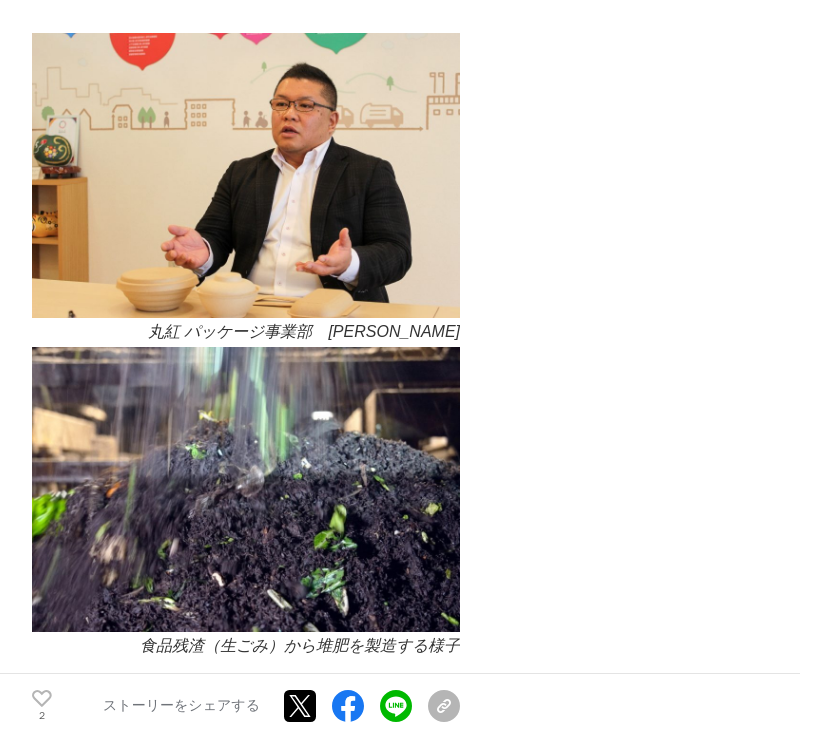 click on "丸紅 パッケージ事業部　[PERSON_NAME]" at bounding box center (304, 331) 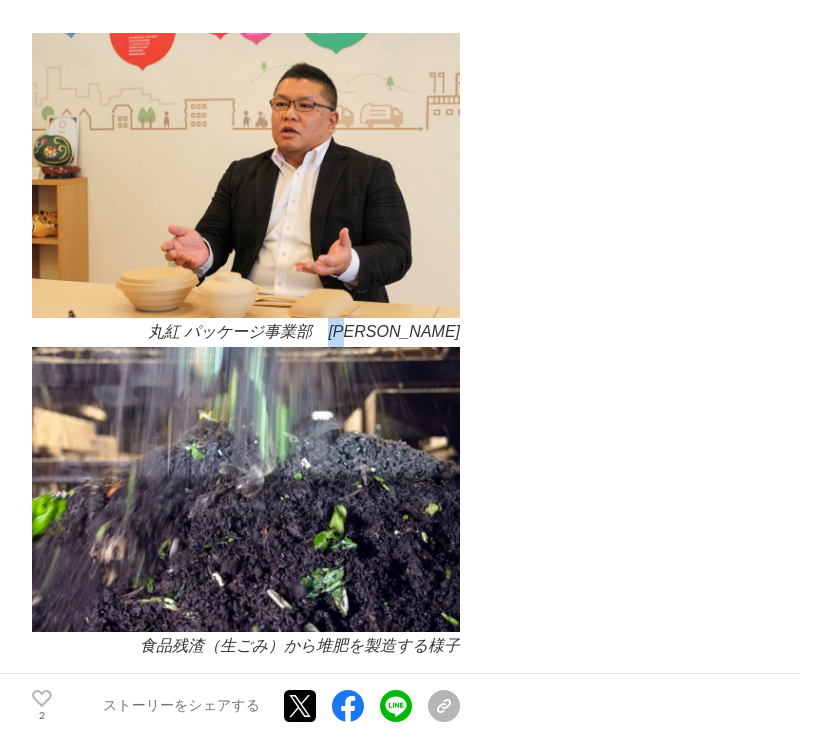 drag, startPoint x: 384, startPoint y: 302, endPoint x: 348, endPoint y: 299, distance: 36.124783 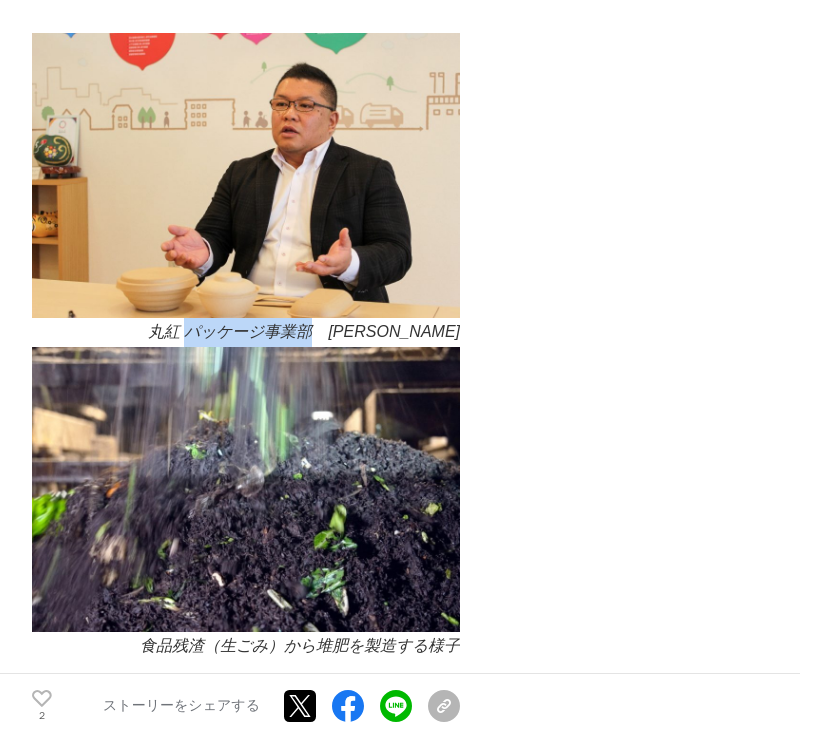 drag, startPoint x: 339, startPoint y: 303, endPoint x: 214, endPoint y: 305, distance: 125.016 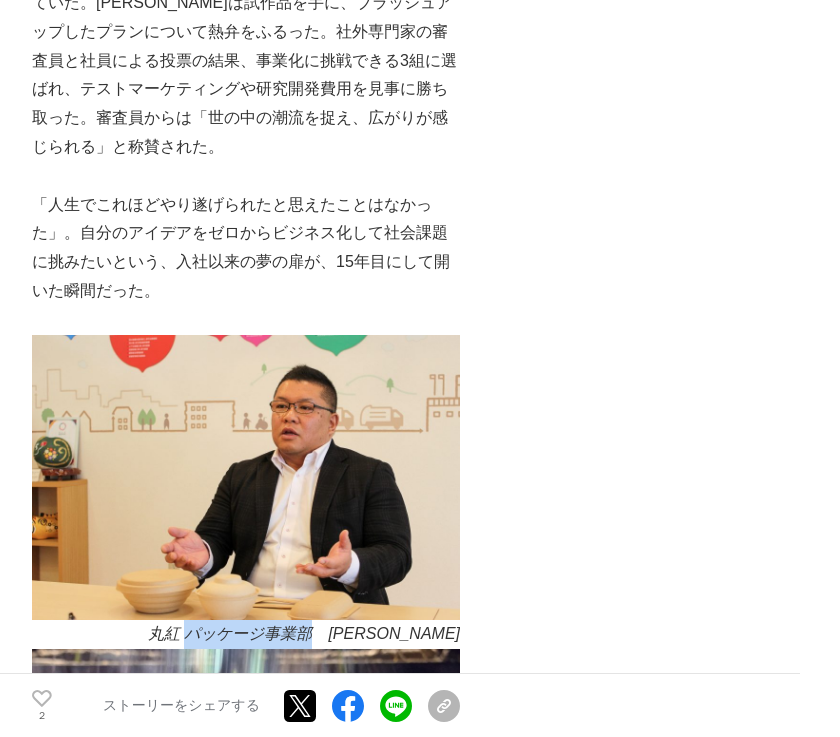 scroll, scrollTop: 2935, scrollLeft: 0, axis: vertical 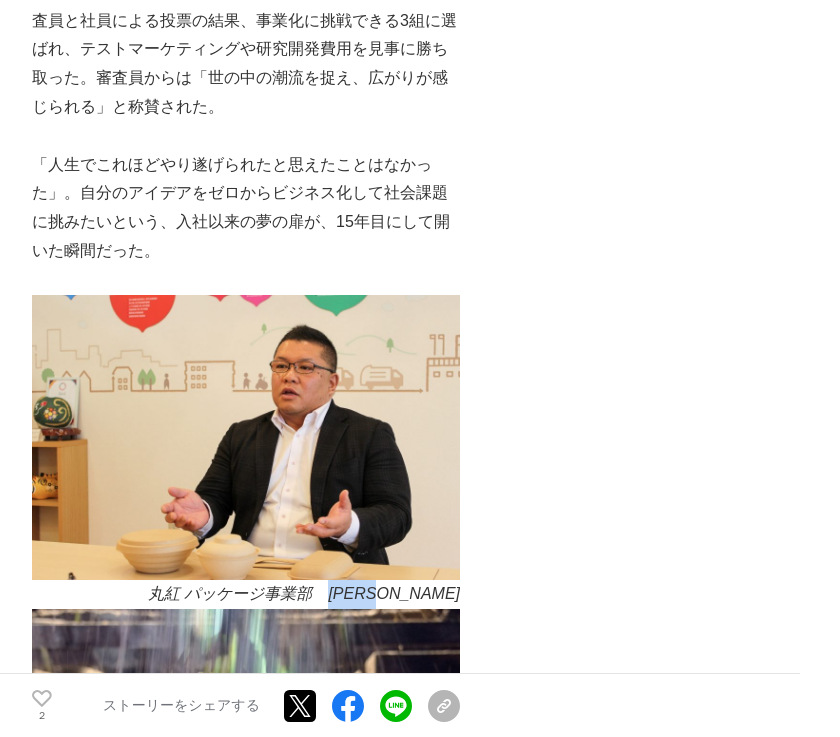 drag, startPoint x: 423, startPoint y: 560, endPoint x: 355, endPoint y: 560, distance: 68 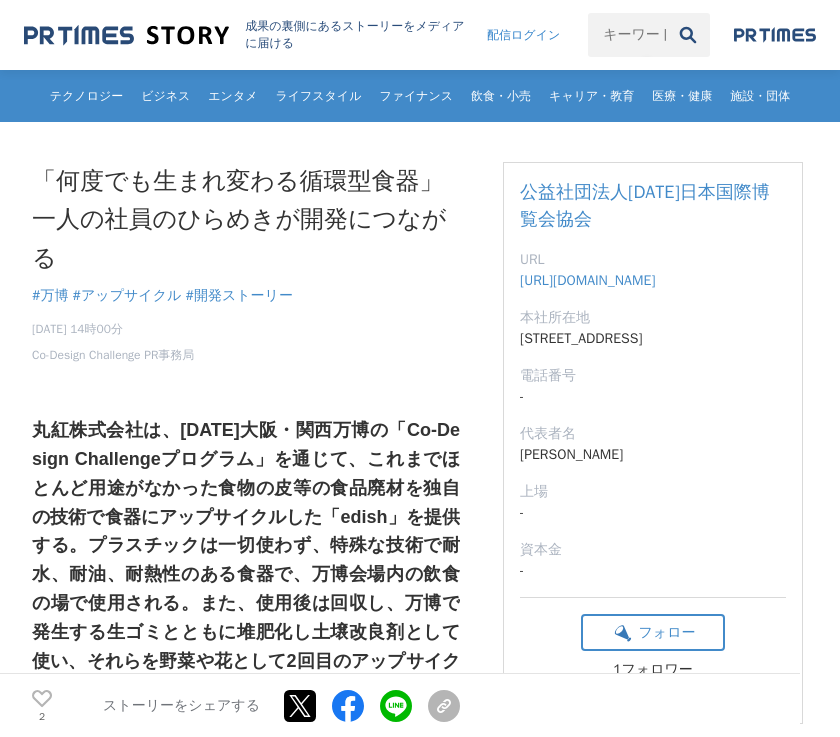 scroll, scrollTop: 257, scrollLeft: 0, axis: vertical 